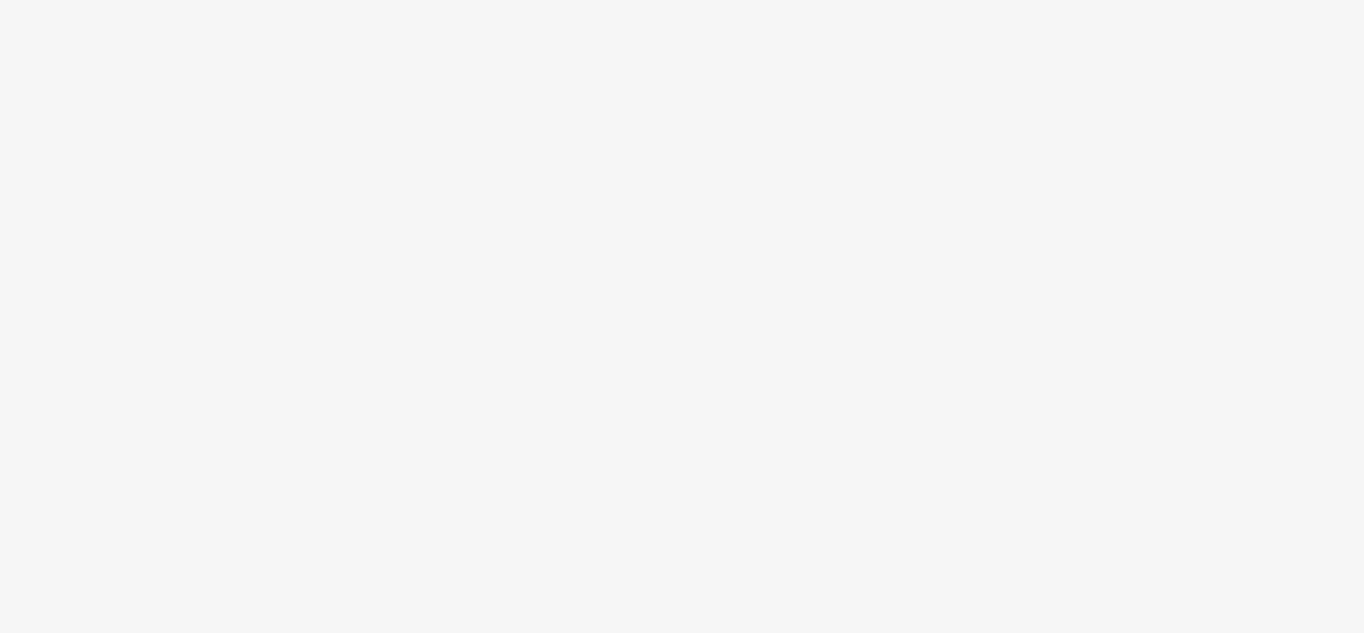 scroll, scrollTop: 0, scrollLeft: 0, axis: both 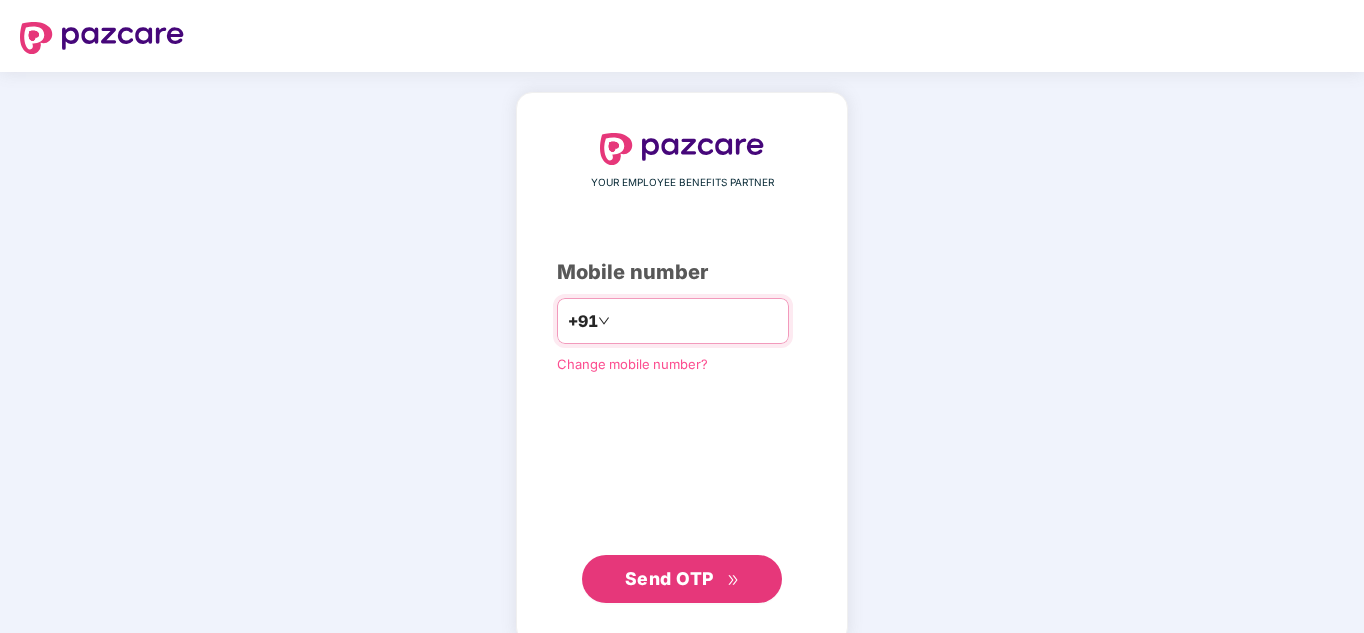 type on "**********" 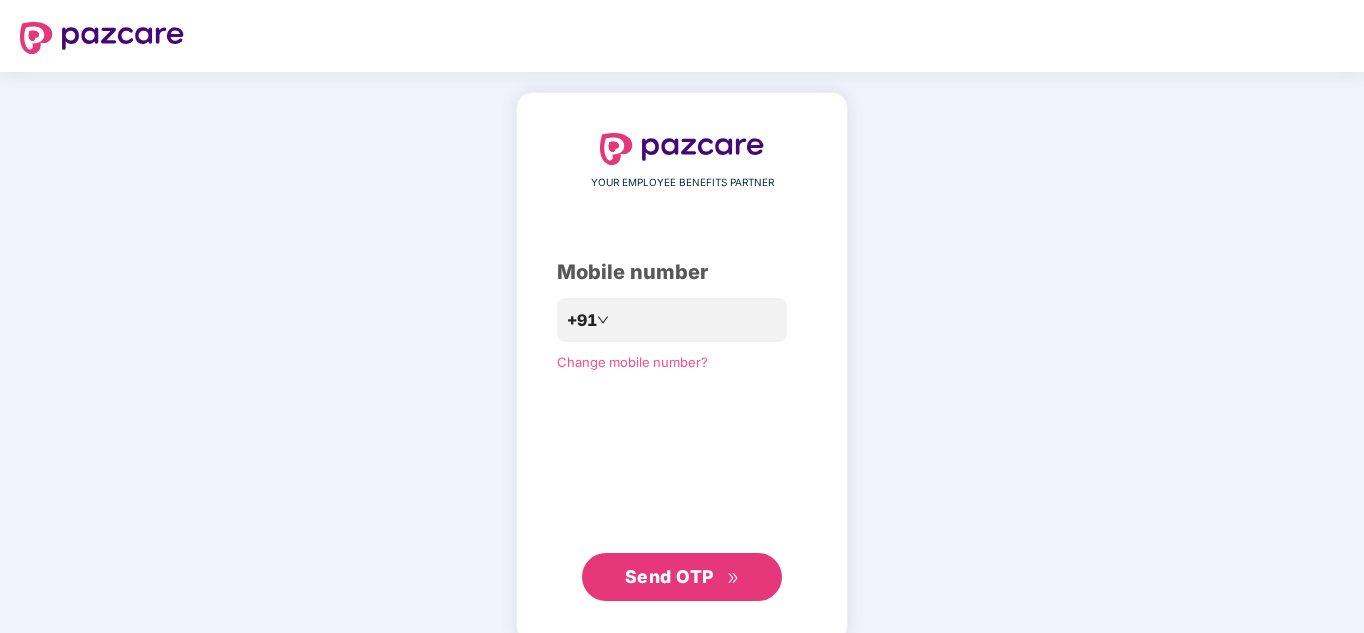 click on "Send OTP" at bounding box center [682, 577] 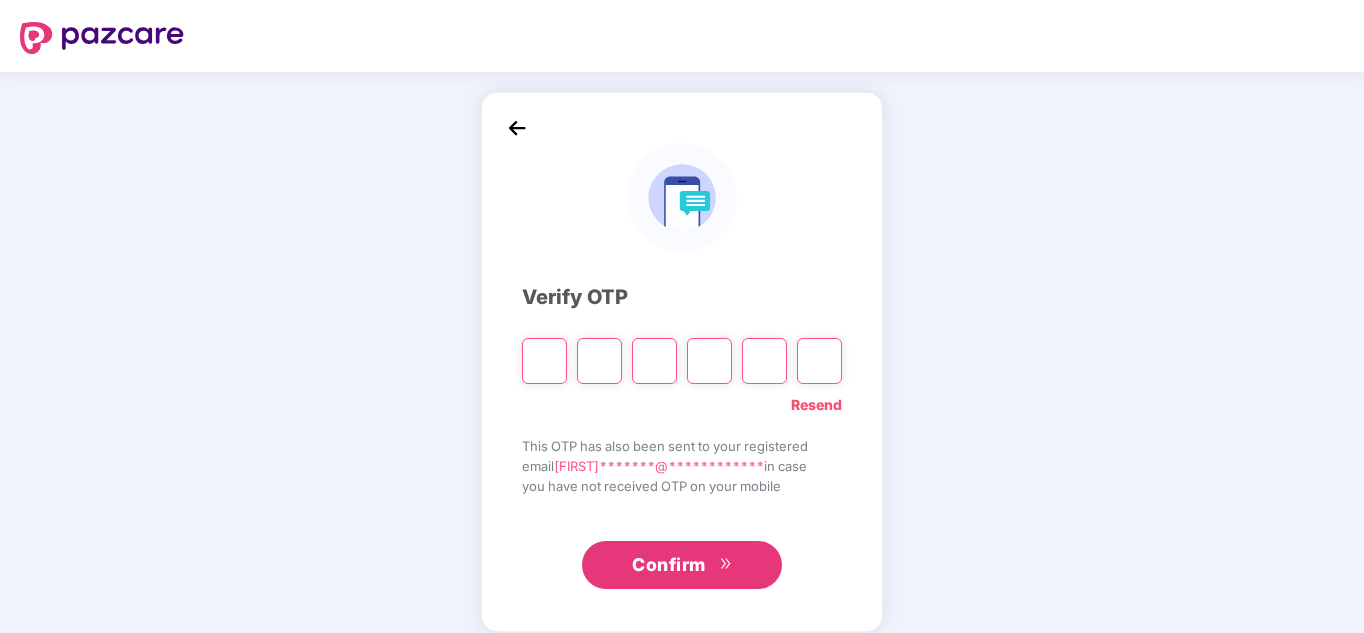 paste on "*" 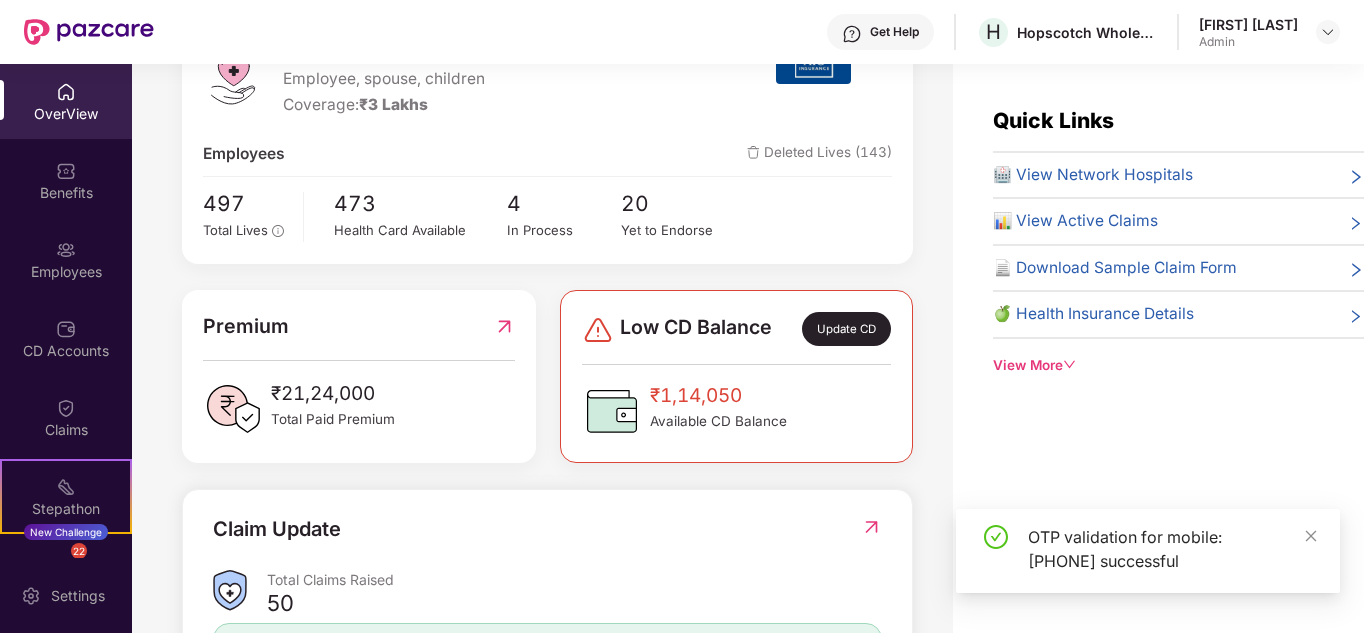 scroll, scrollTop: 305, scrollLeft: 0, axis: vertical 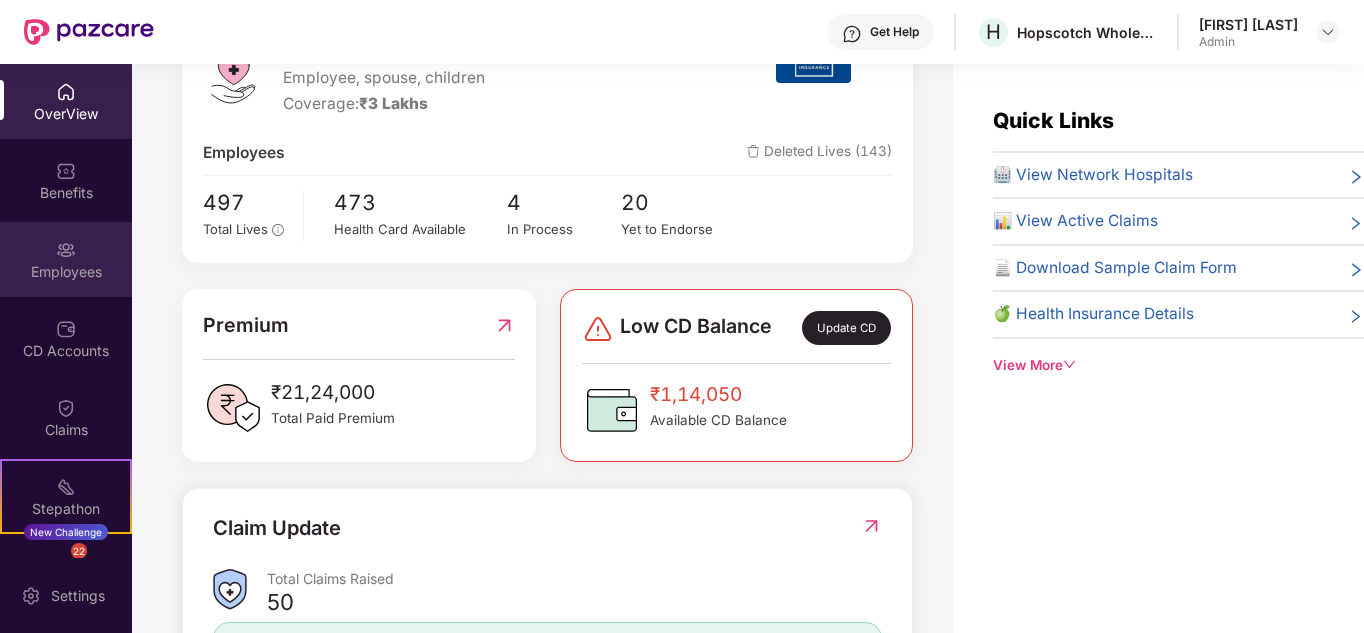 click on "Employees" at bounding box center (66, 272) 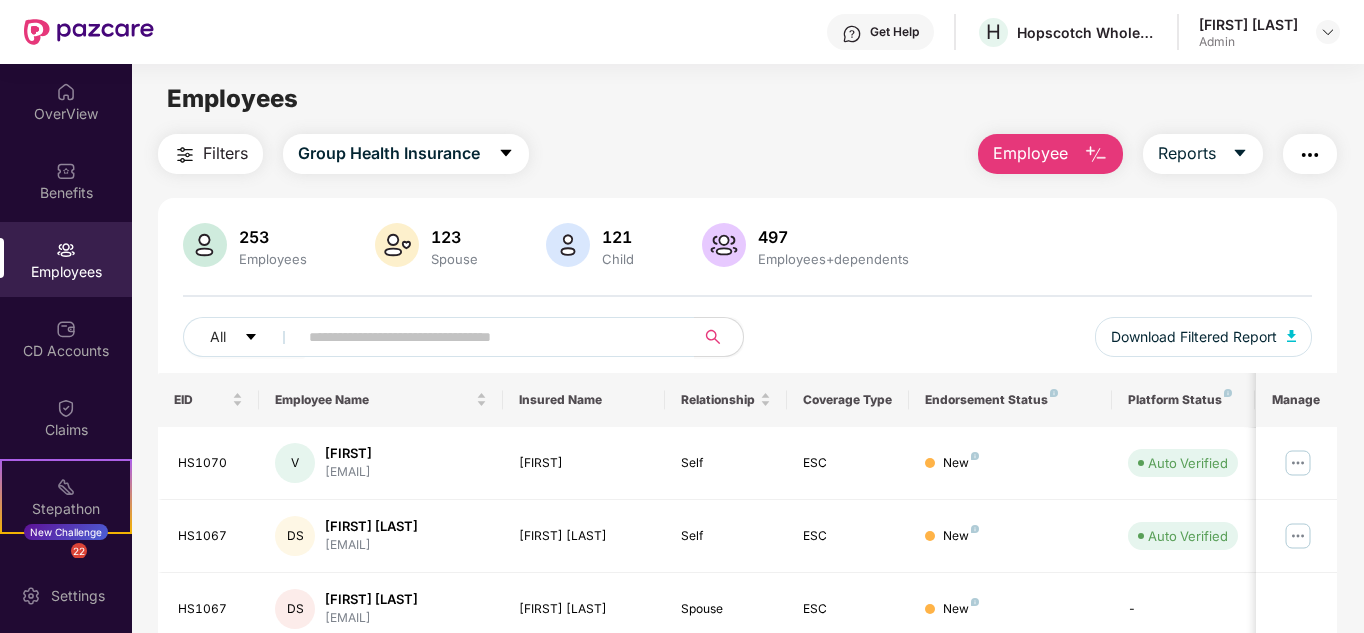 click at bounding box center [1096, 155] 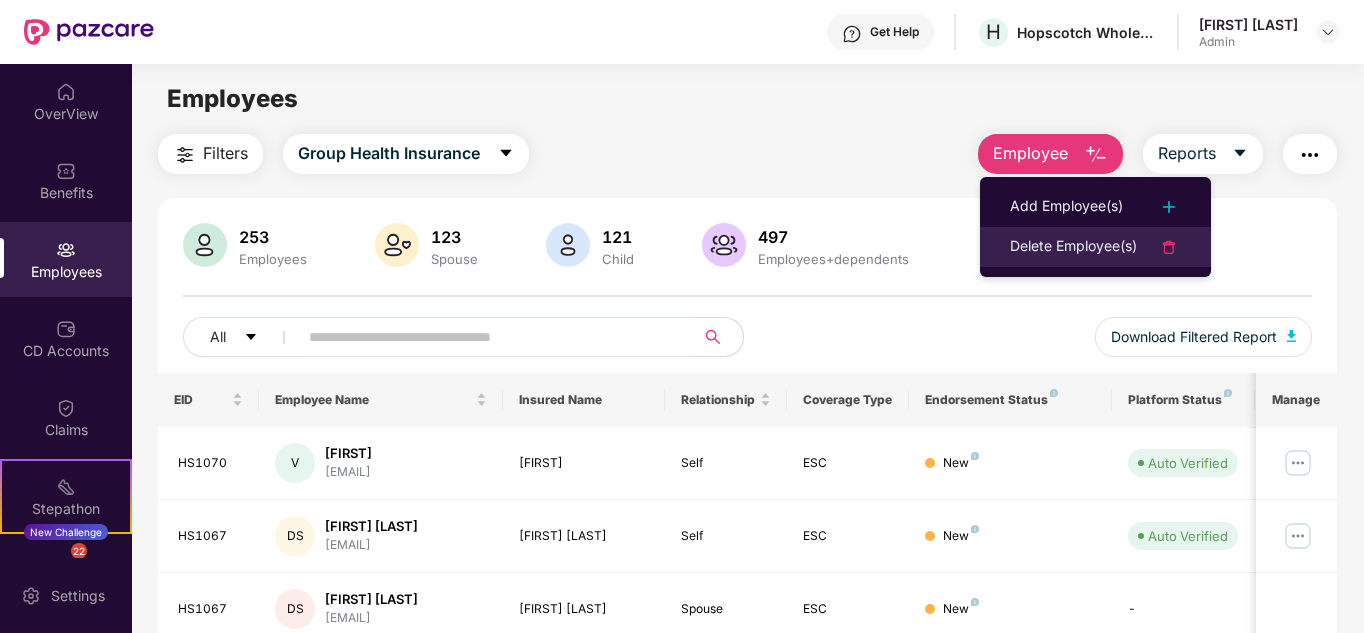 click on "Delete Employee(s)" at bounding box center [1073, 247] 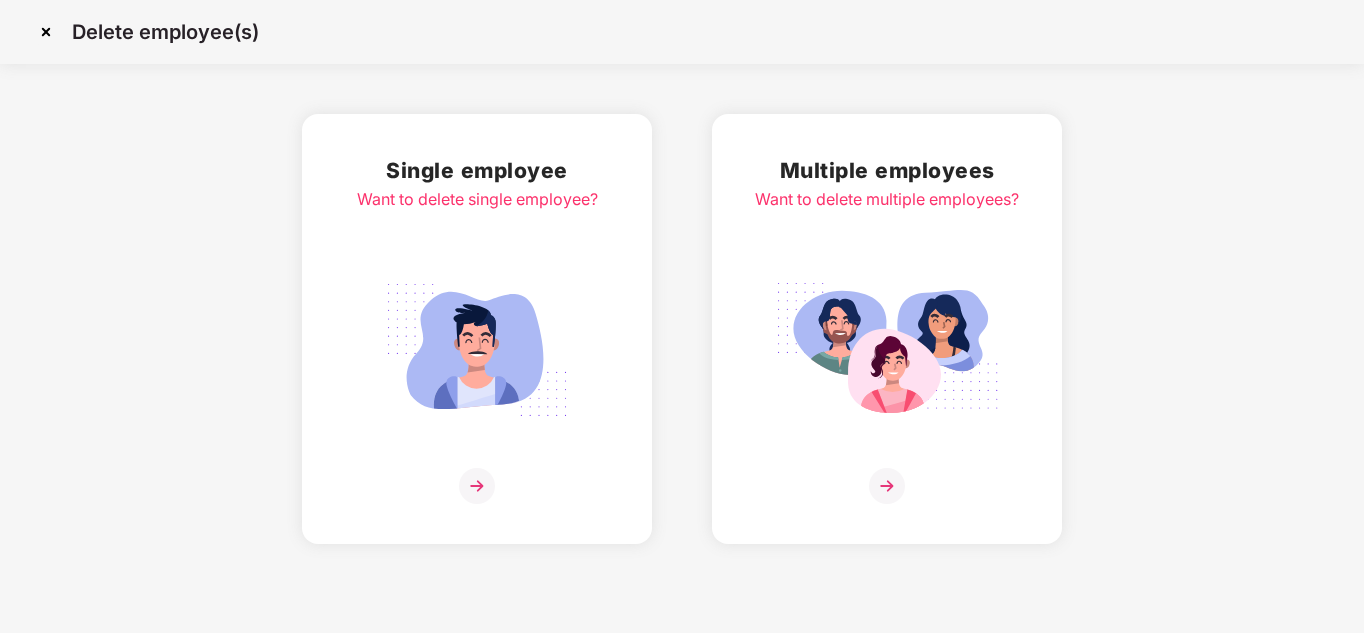 click at bounding box center [477, 350] 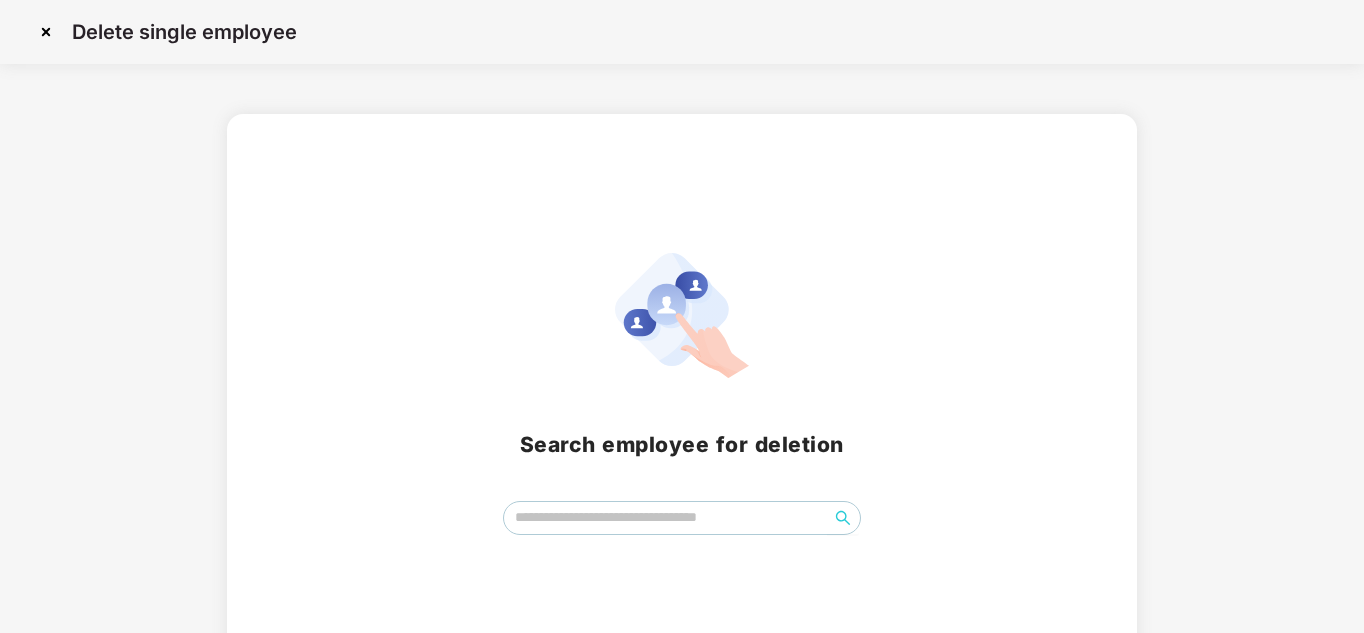 click on "Search employee for deletion" at bounding box center [681, 394] 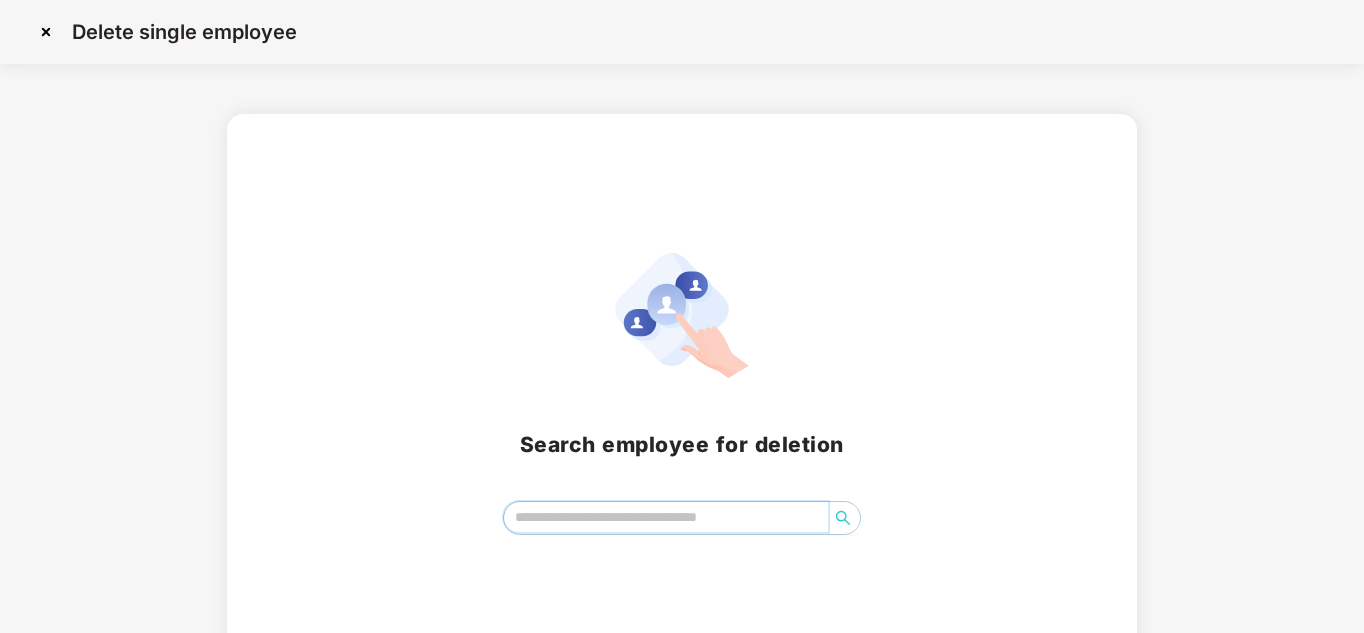 click at bounding box center (666, 517) 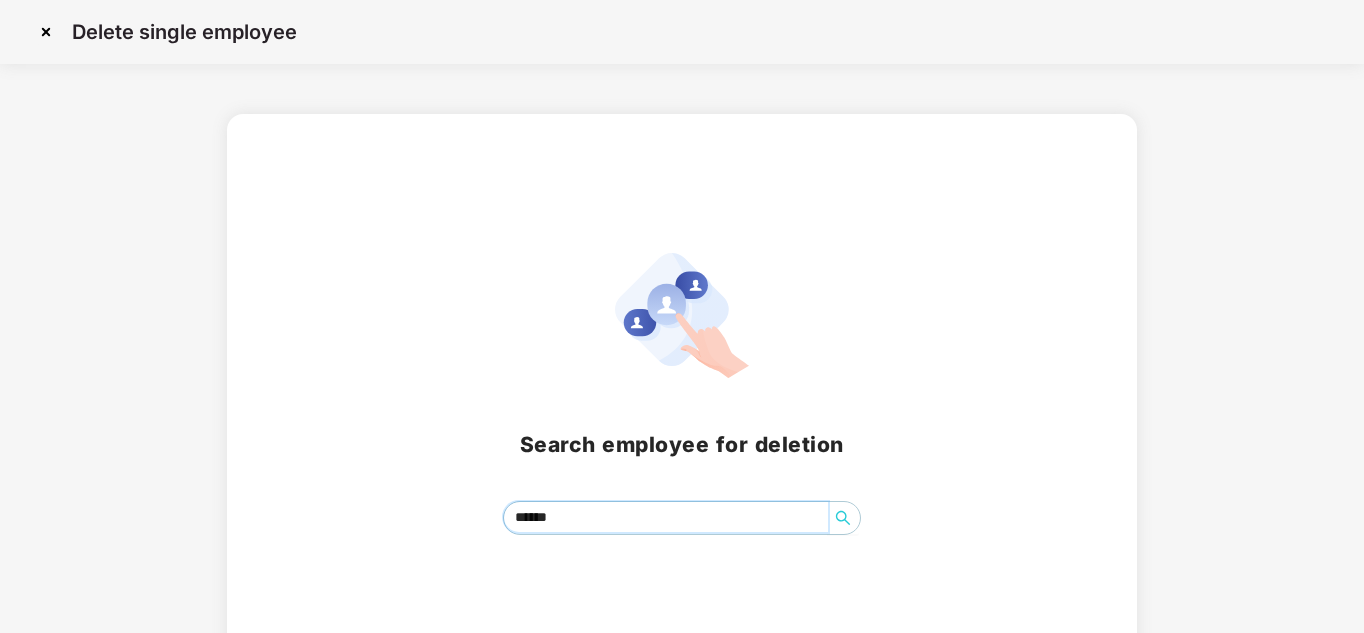 type on "*****" 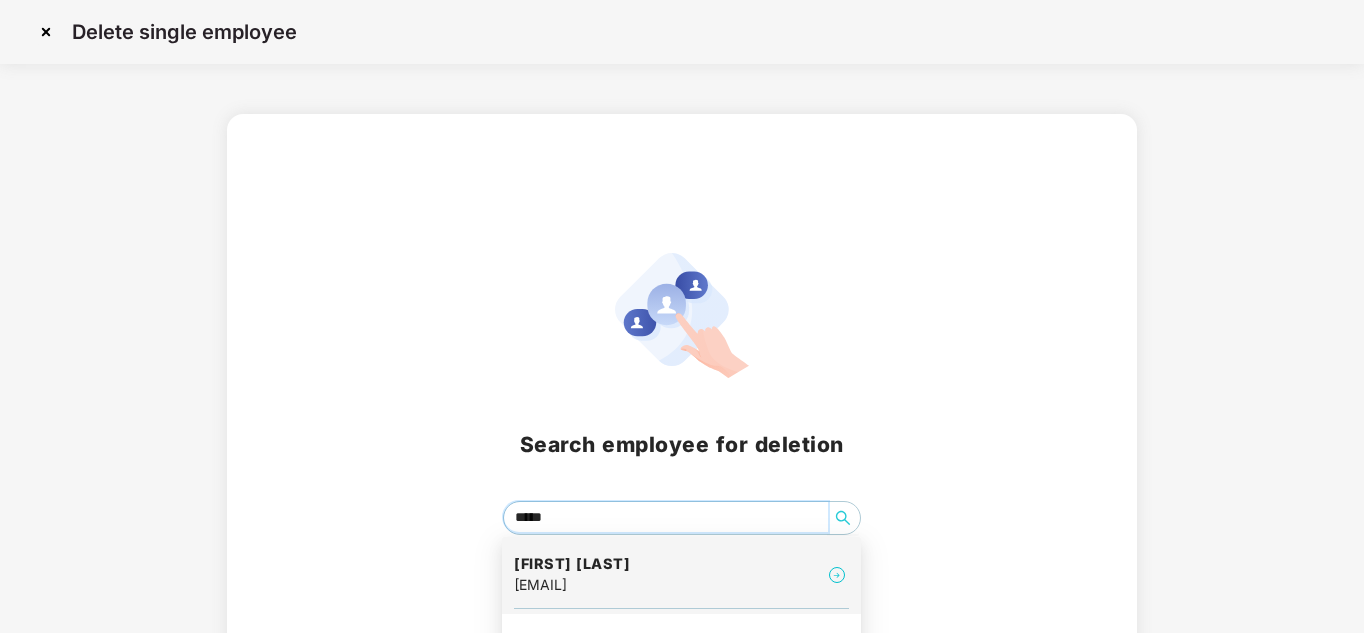 click on "[FIRST] [LAST]" at bounding box center [572, 564] 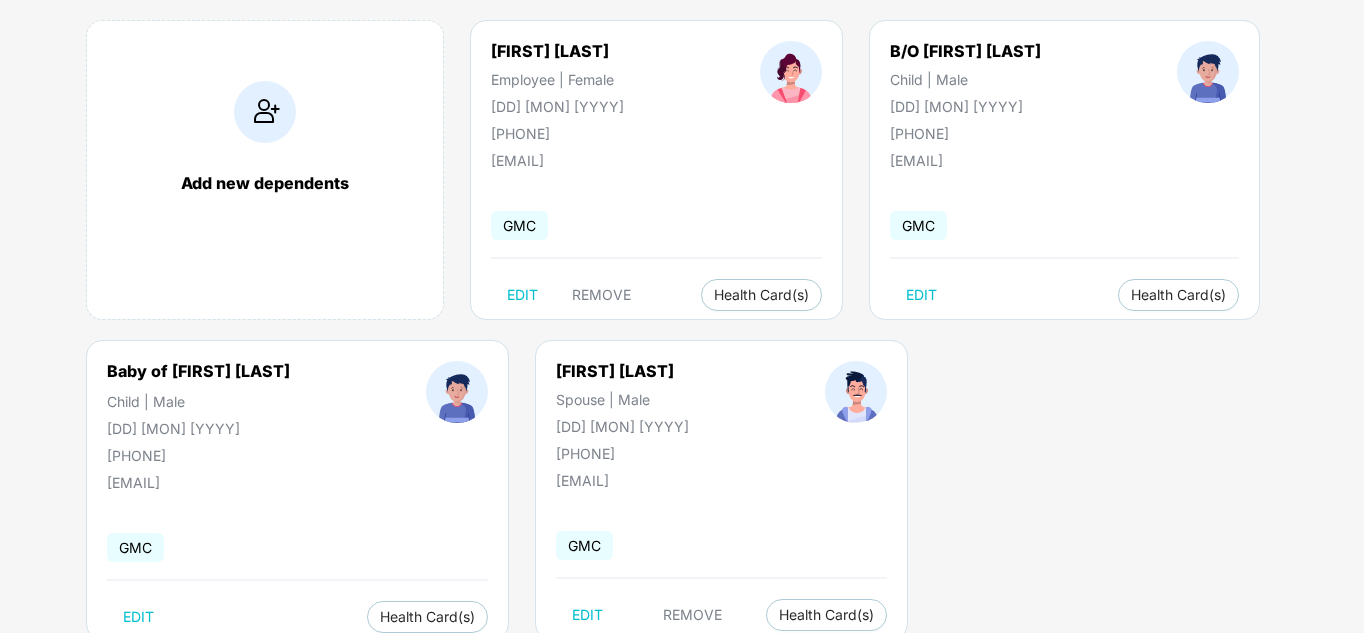 scroll, scrollTop: 0, scrollLeft: 0, axis: both 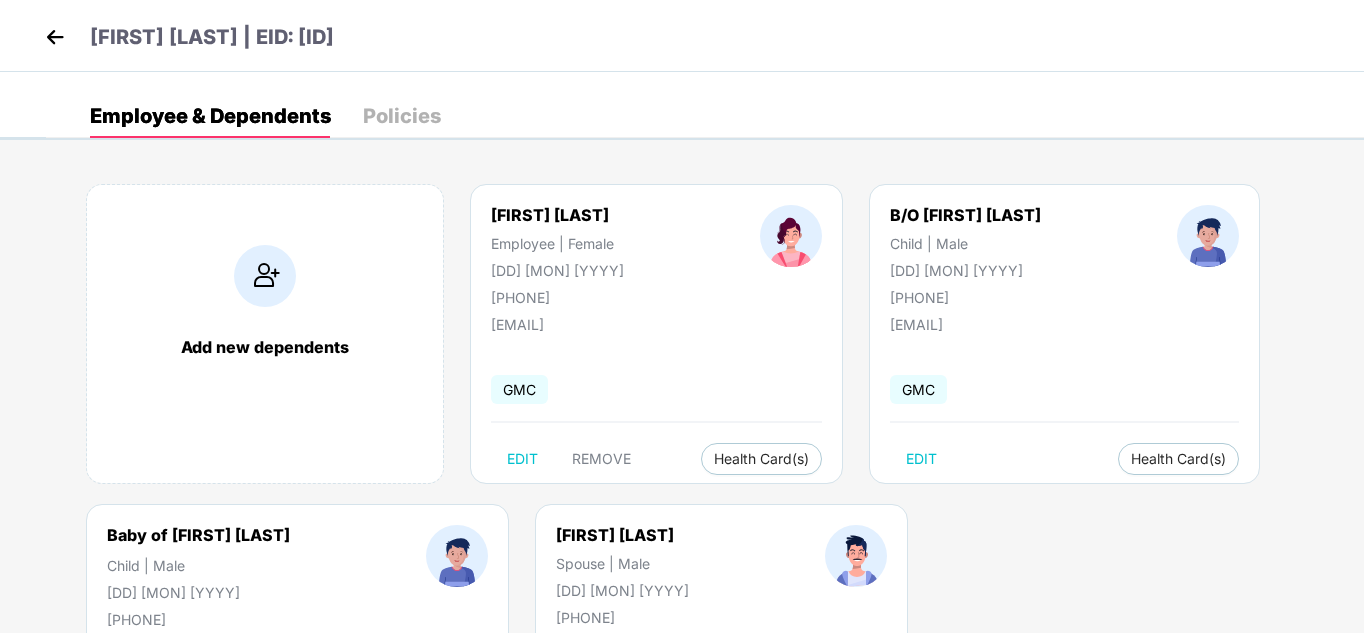 click on "[FIRST] [LAST] | EID: [ID]" at bounding box center (212, 37) 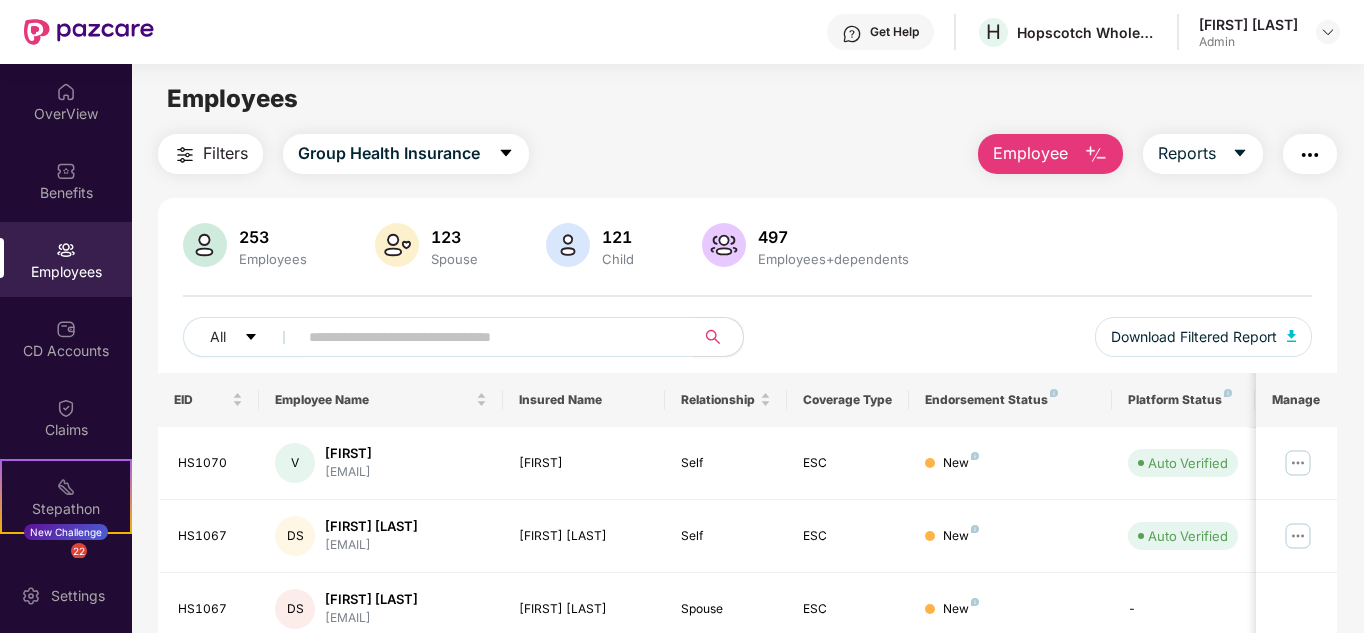 click on "Employee" at bounding box center (1030, 153) 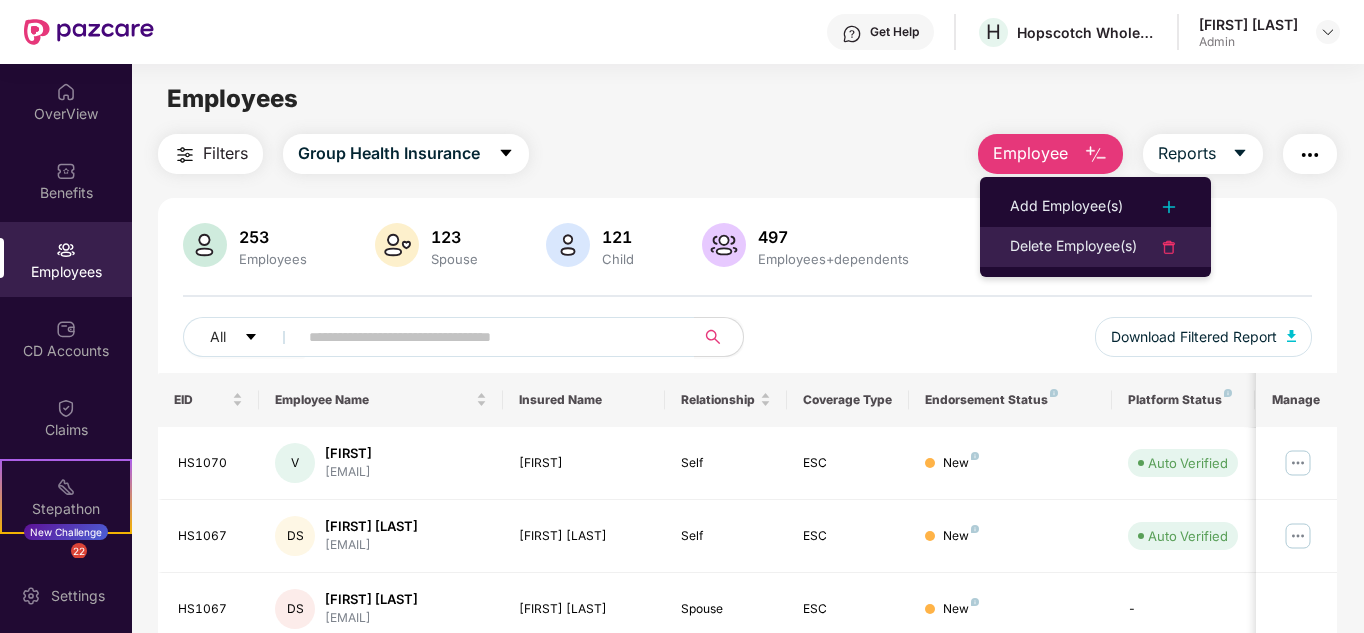 click on "Delete Employee(s)" at bounding box center (1073, 247) 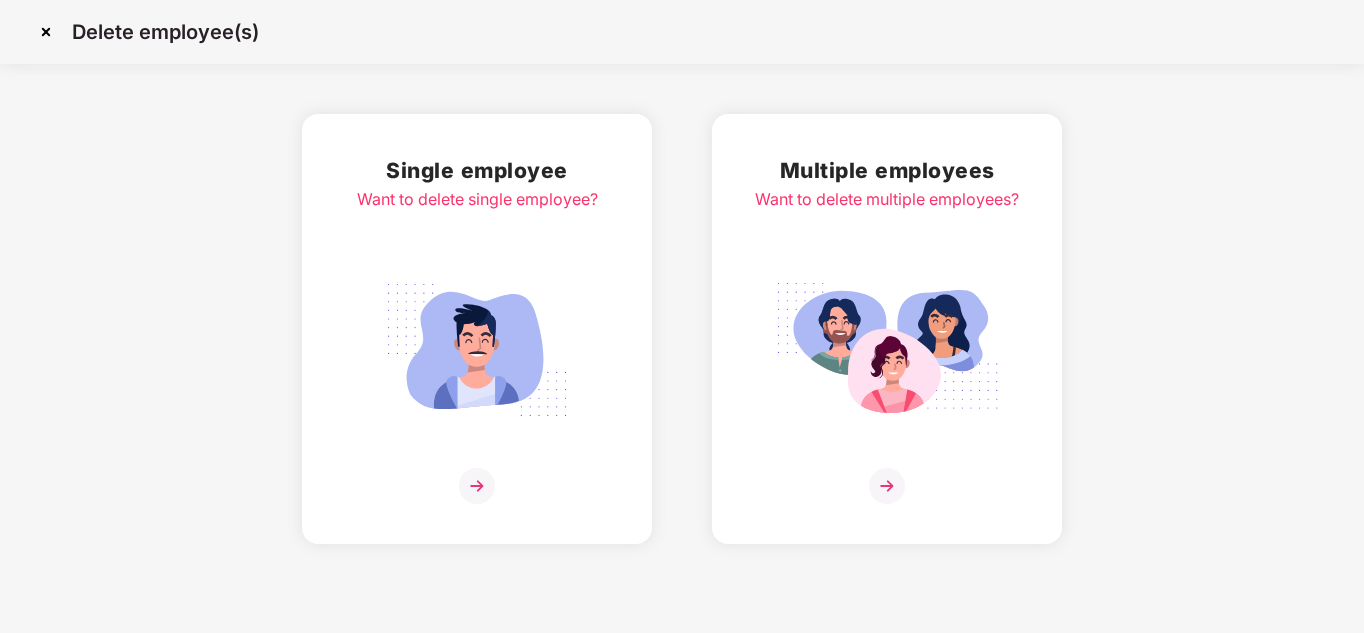click at bounding box center [477, 350] 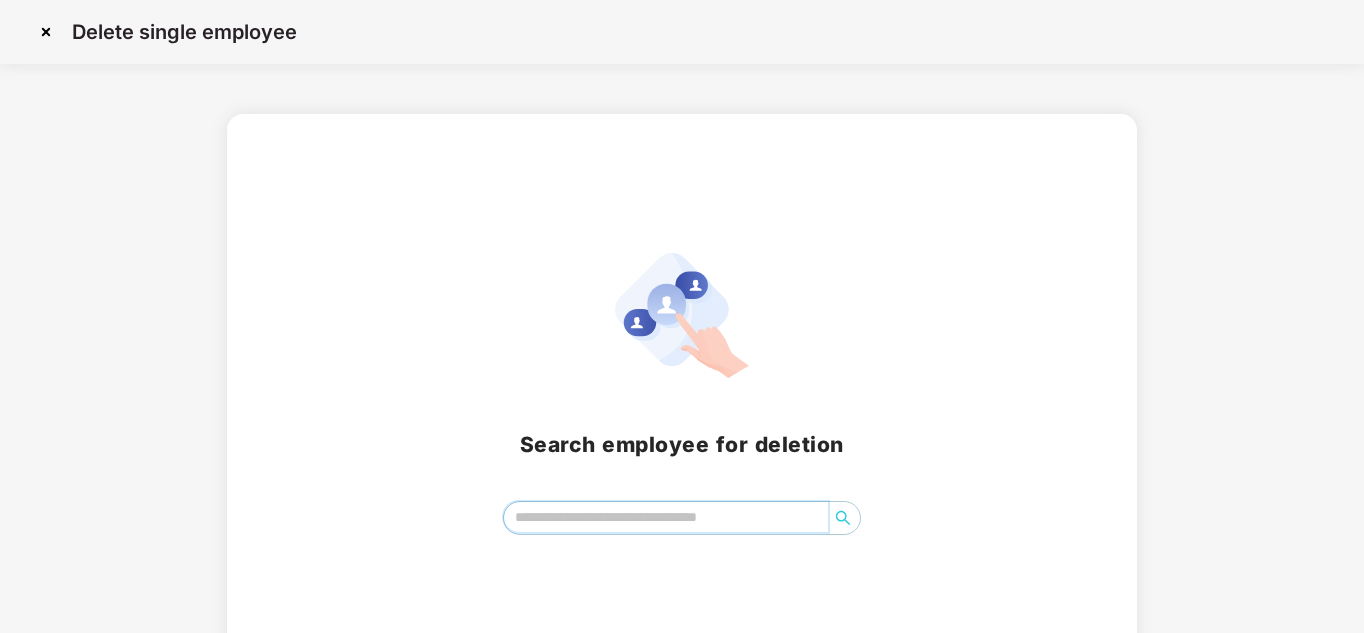 click at bounding box center (666, 517) 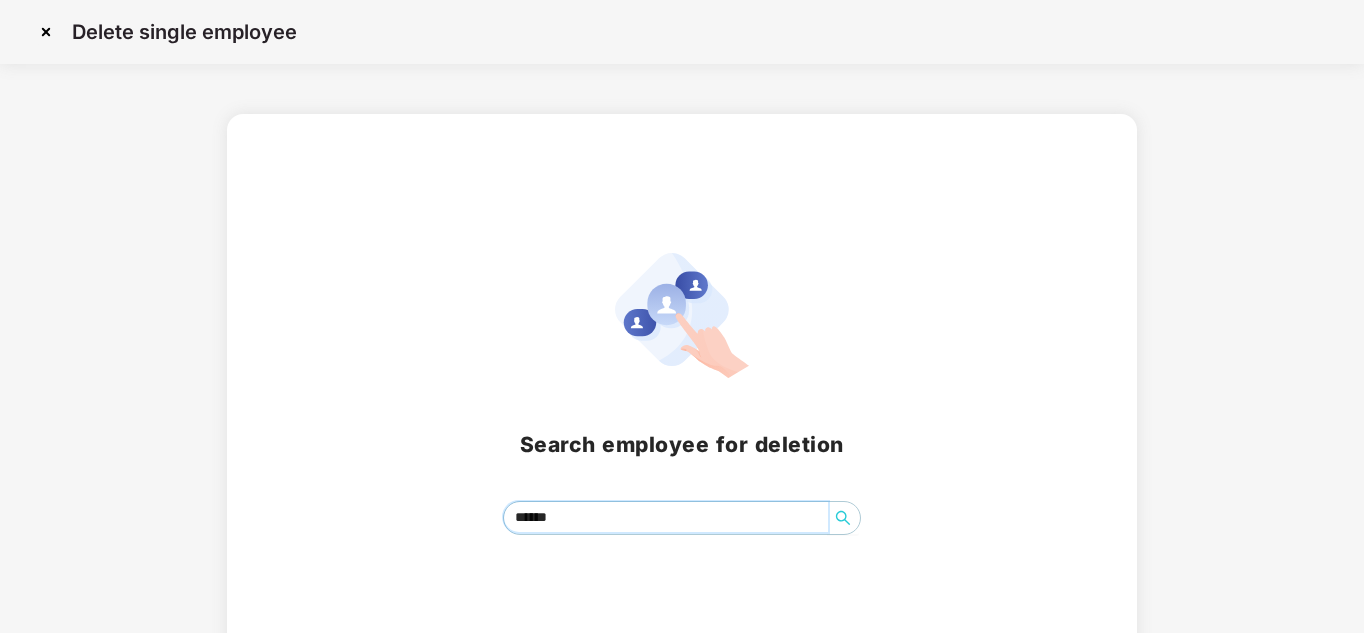 scroll, scrollTop: 41, scrollLeft: 0, axis: vertical 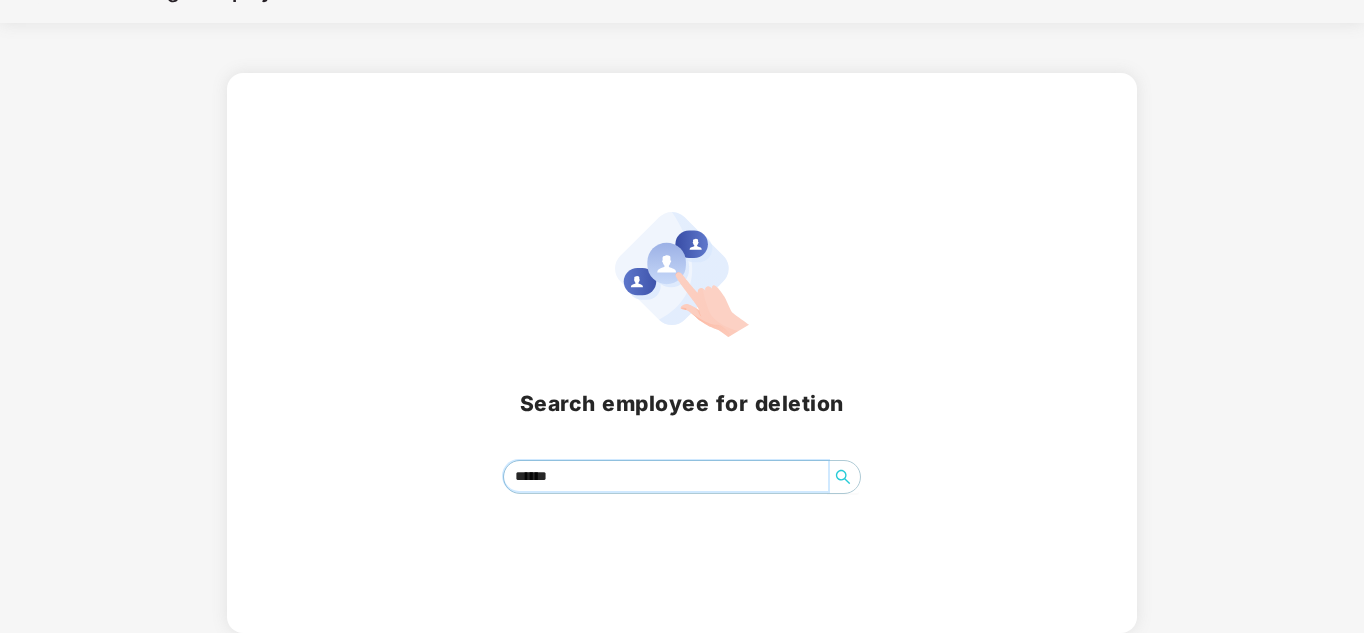 type on "*****" 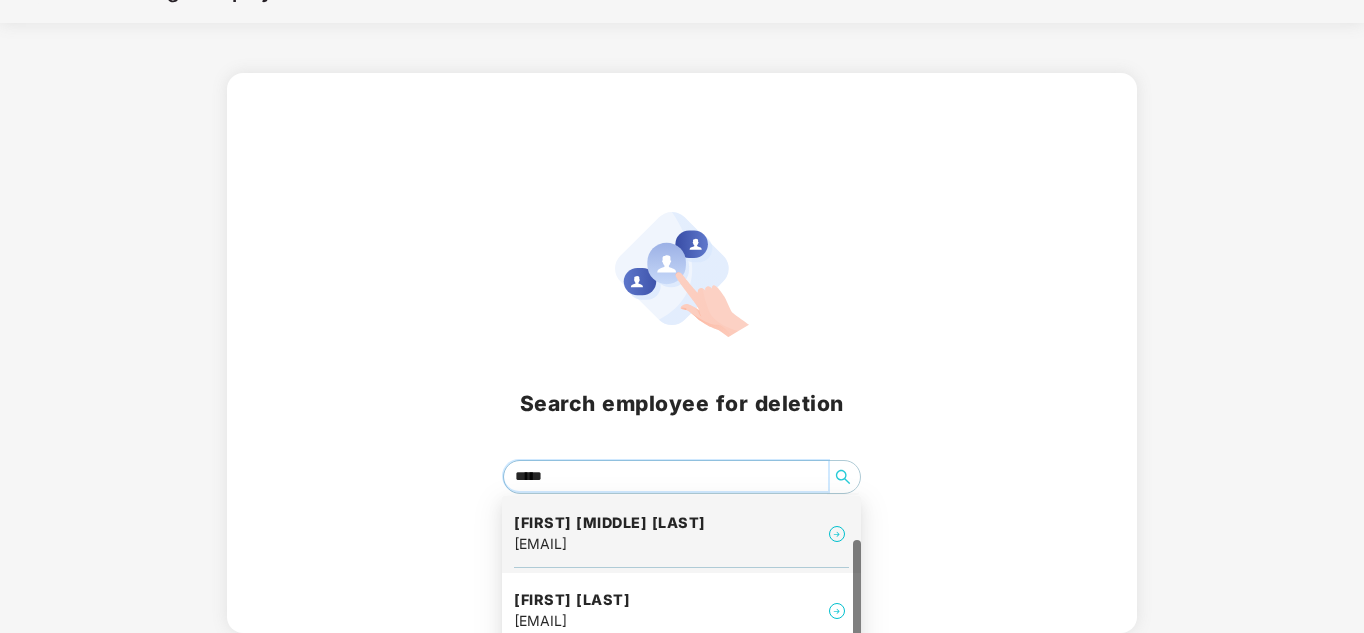 scroll, scrollTop: 52, scrollLeft: 0, axis: vertical 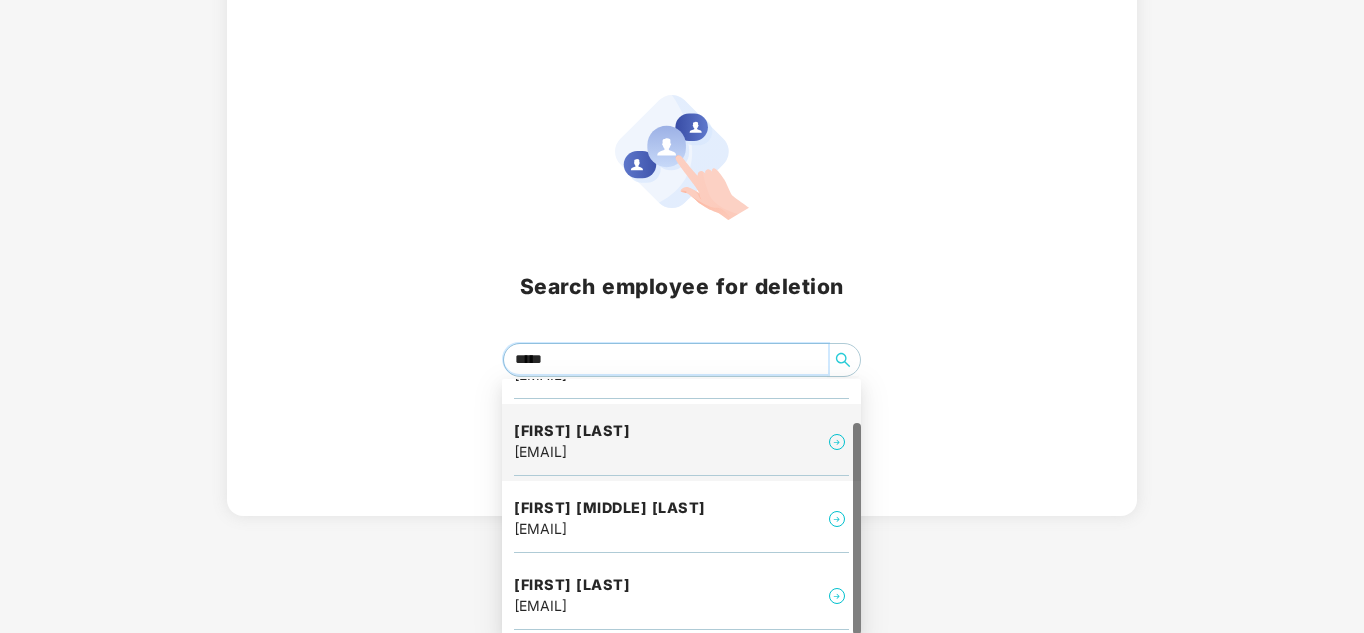 click on "[FIRST] [LAST]" at bounding box center (572, 431) 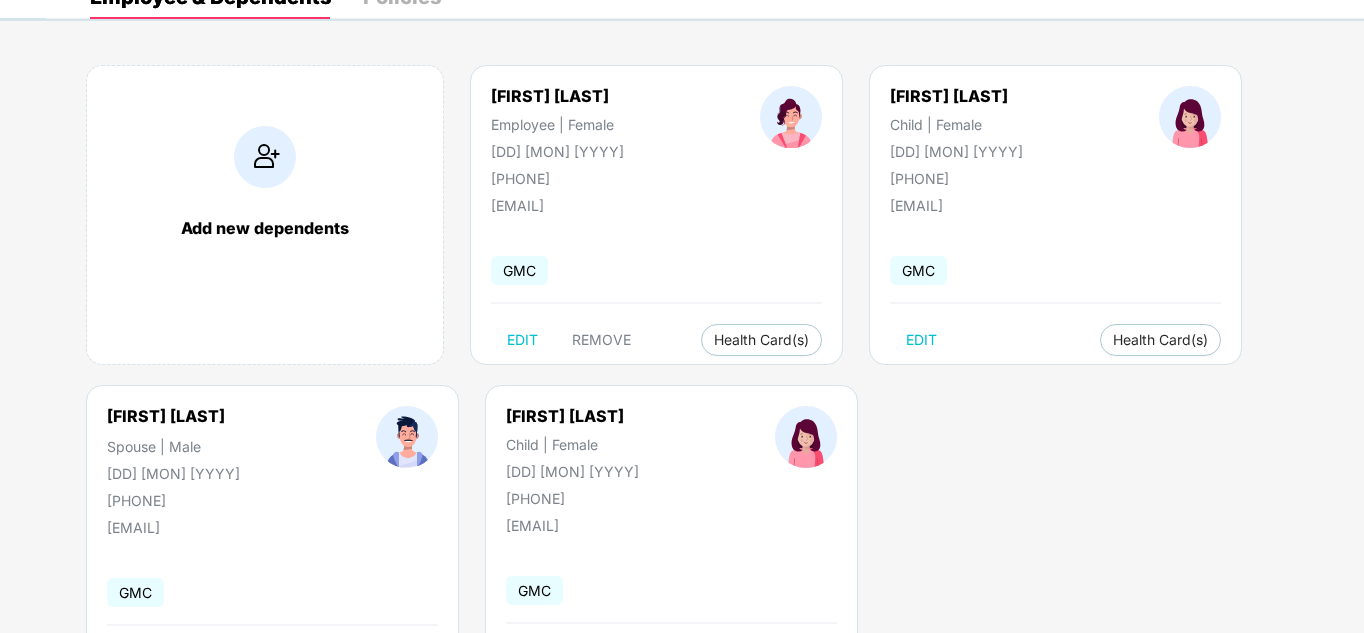 scroll, scrollTop: 4, scrollLeft: 0, axis: vertical 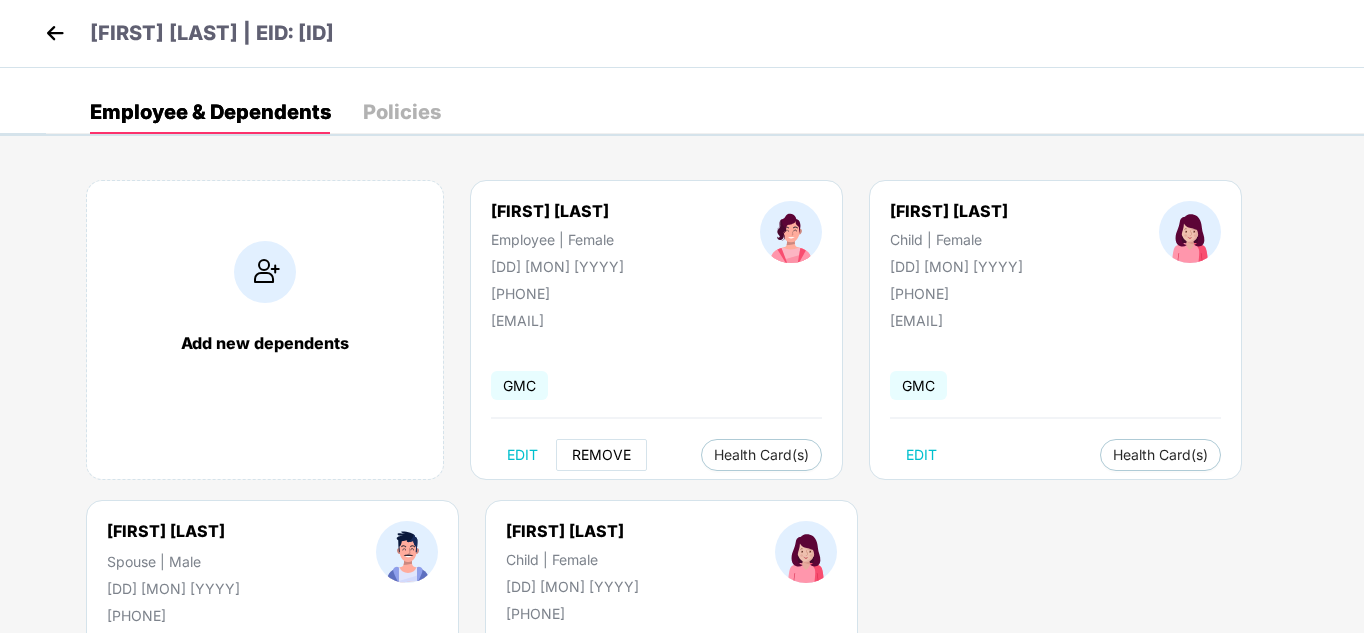 click on "REMOVE" at bounding box center [601, 455] 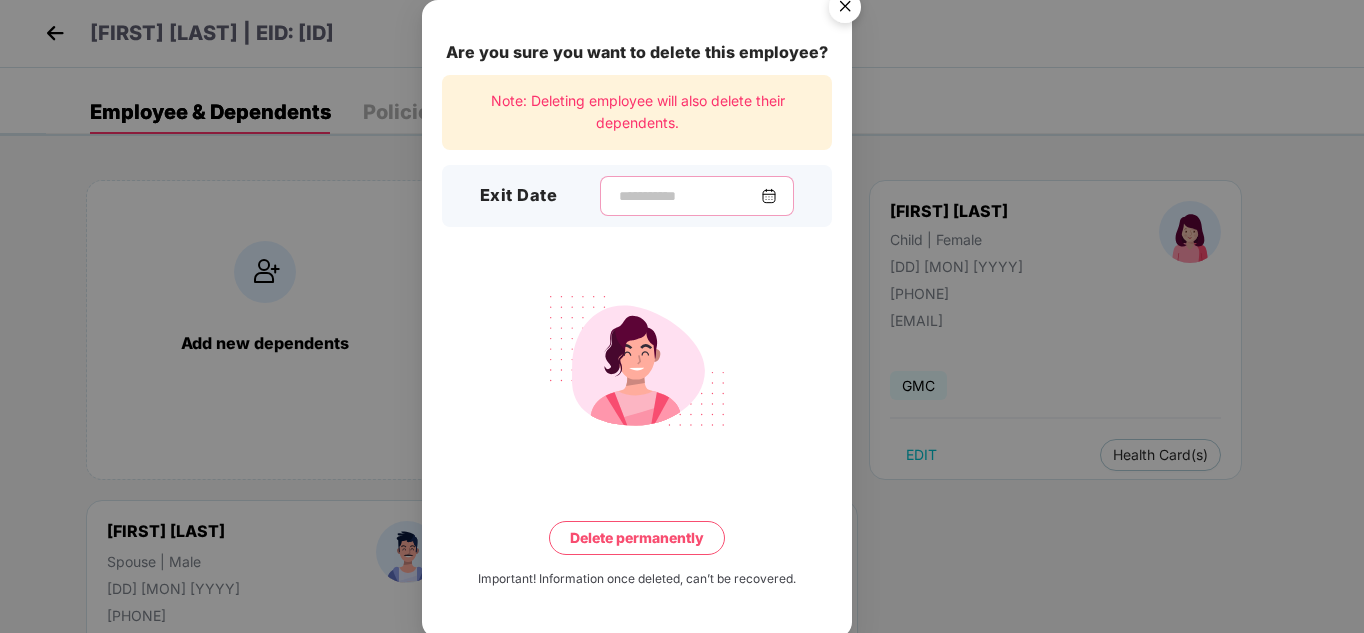 click at bounding box center [689, 196] 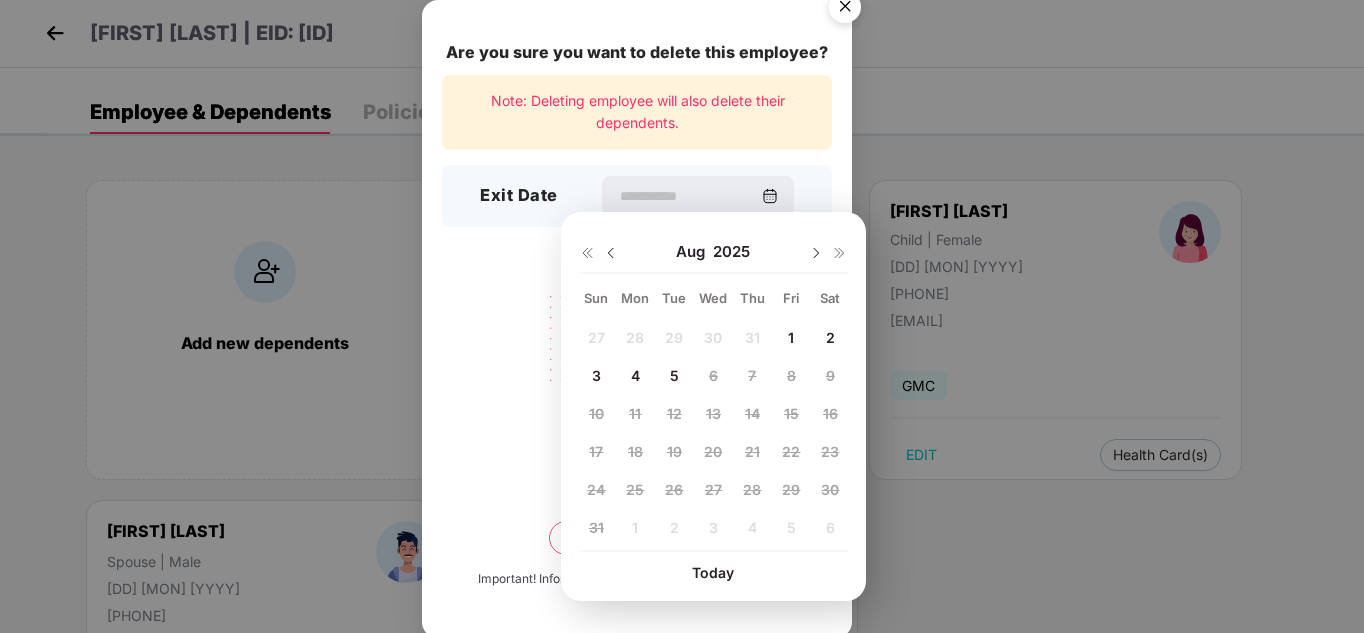 click on "1" at bounding box center (791, 337) 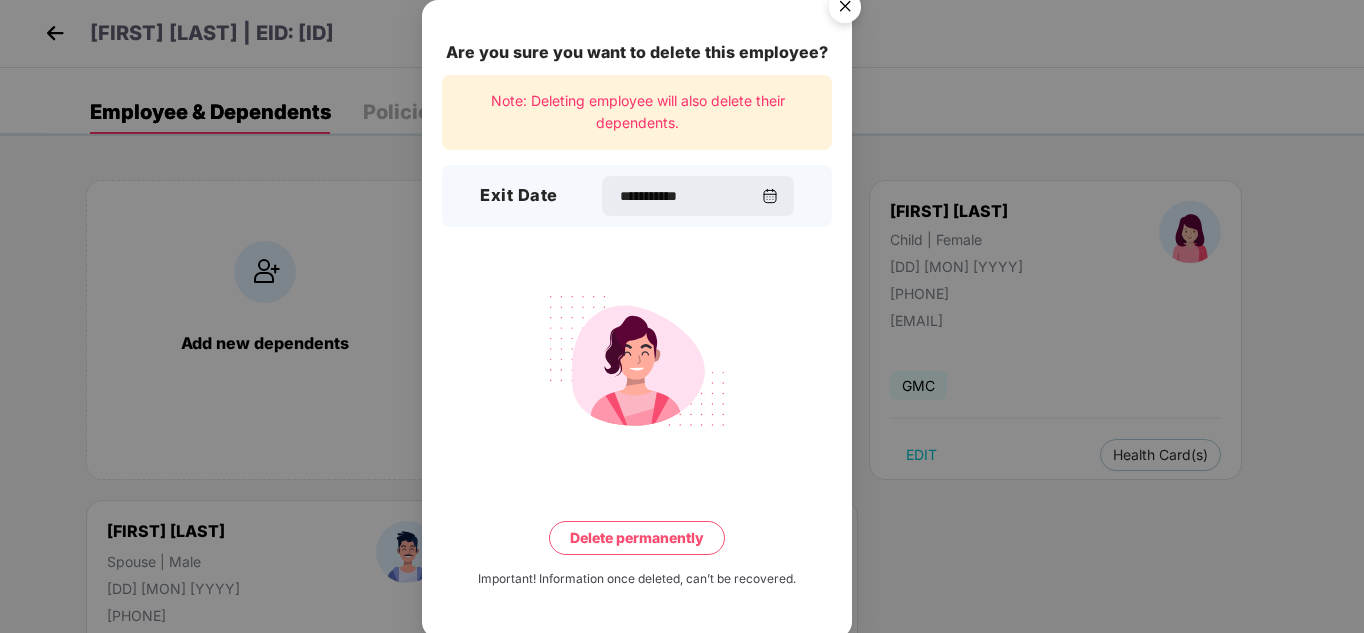 click on "Delete permanently" at bounding box center (637, 538) 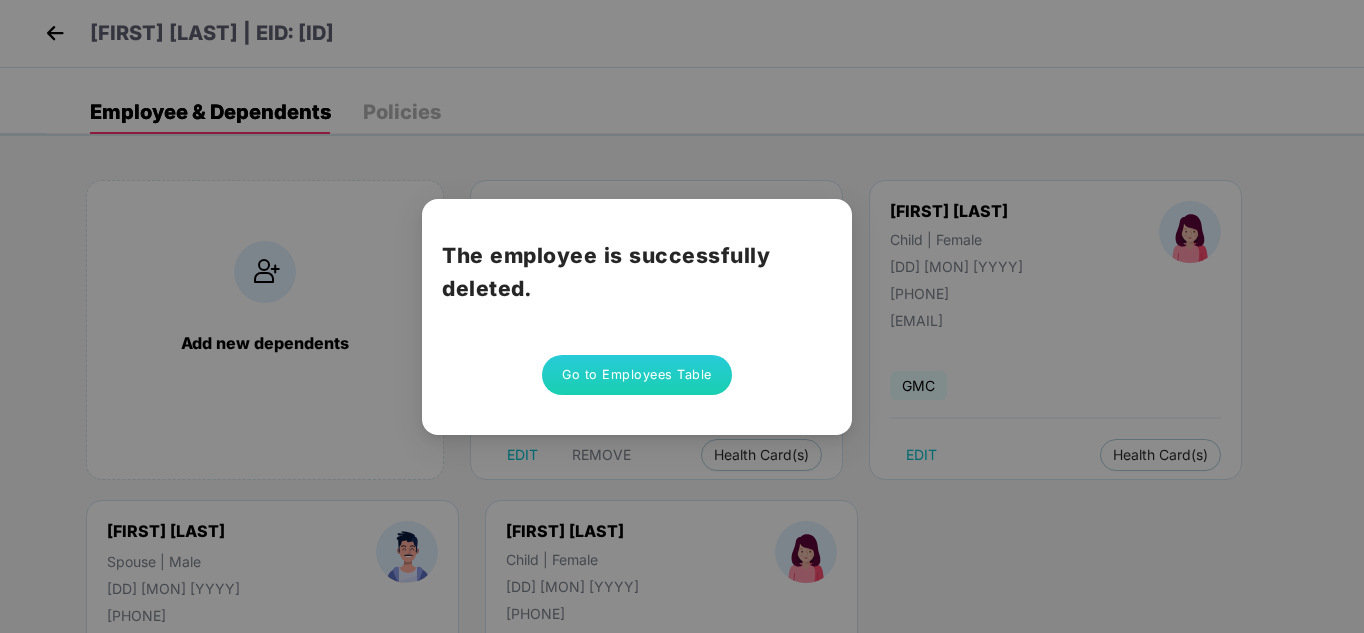 click on "Go to Employees Table" at bounding box center [637, 375] 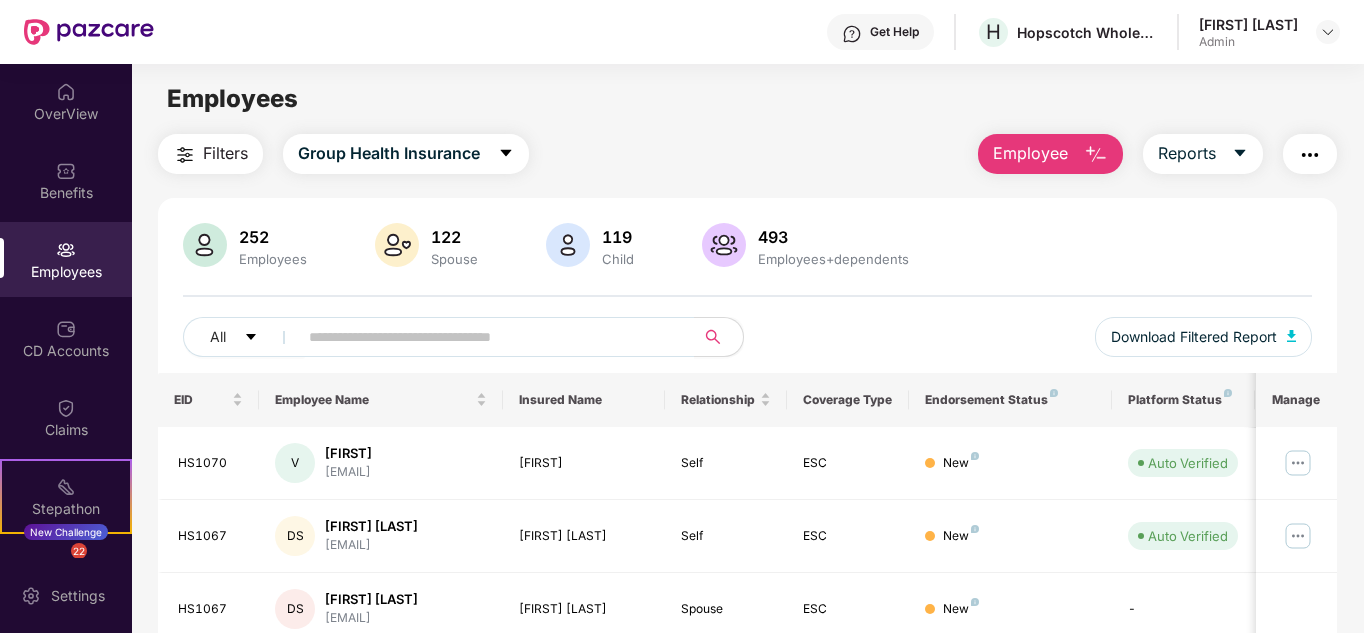 scroll, scrollTop: 72, scrollLeft: 0, axis: vertical 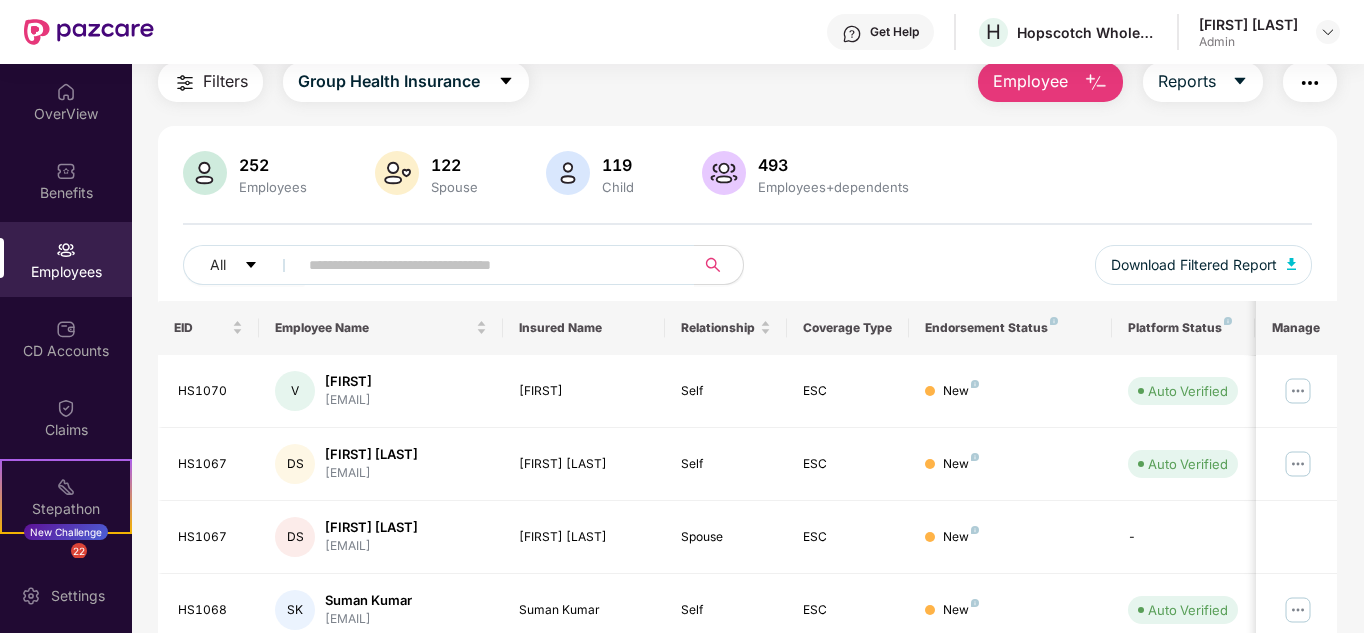click on "Employee" at bounding box center [1030, 81] 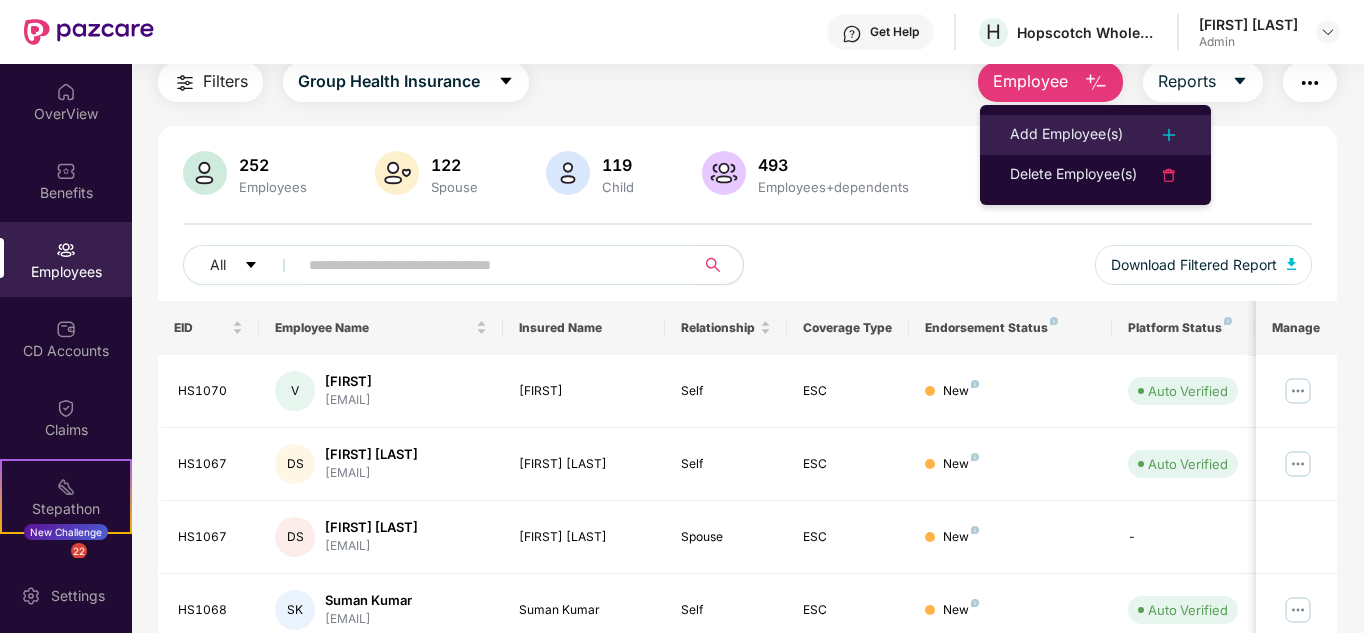 click on "Add Employee(s)" at bounding box center [1066, 135] 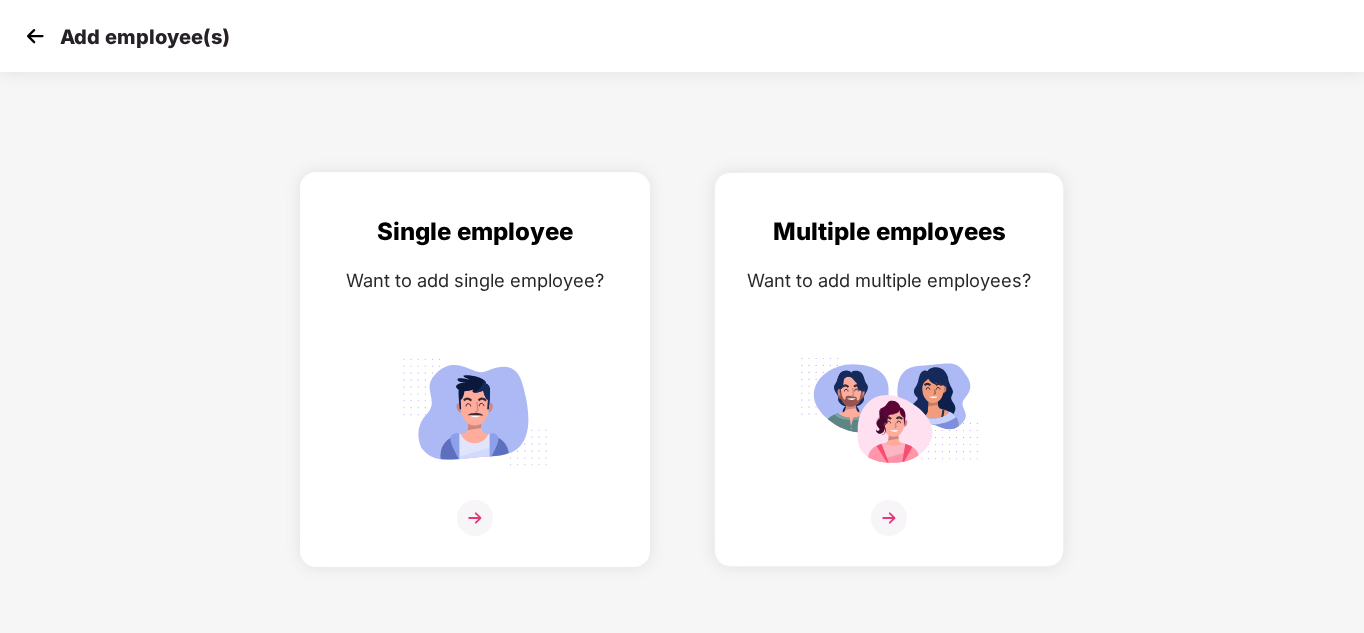 click at bounding box center (475, 411) 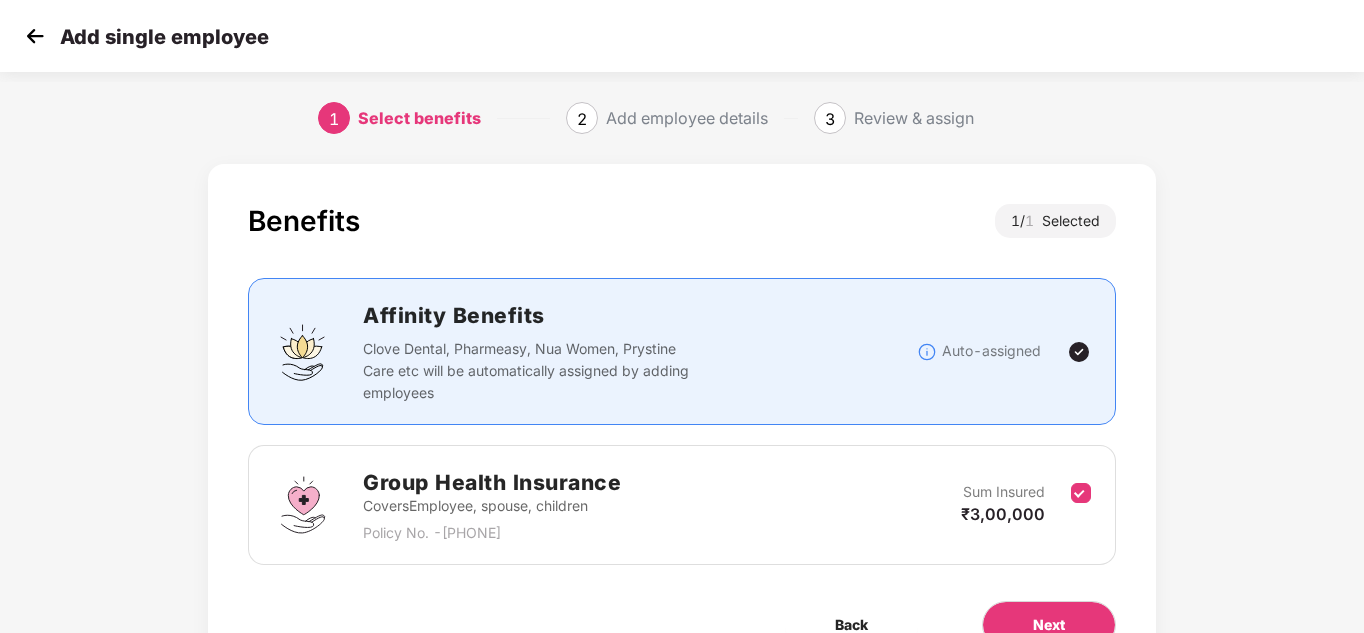 scroll, scrollTop: 106, scrollLeft: 0, axis: vertical 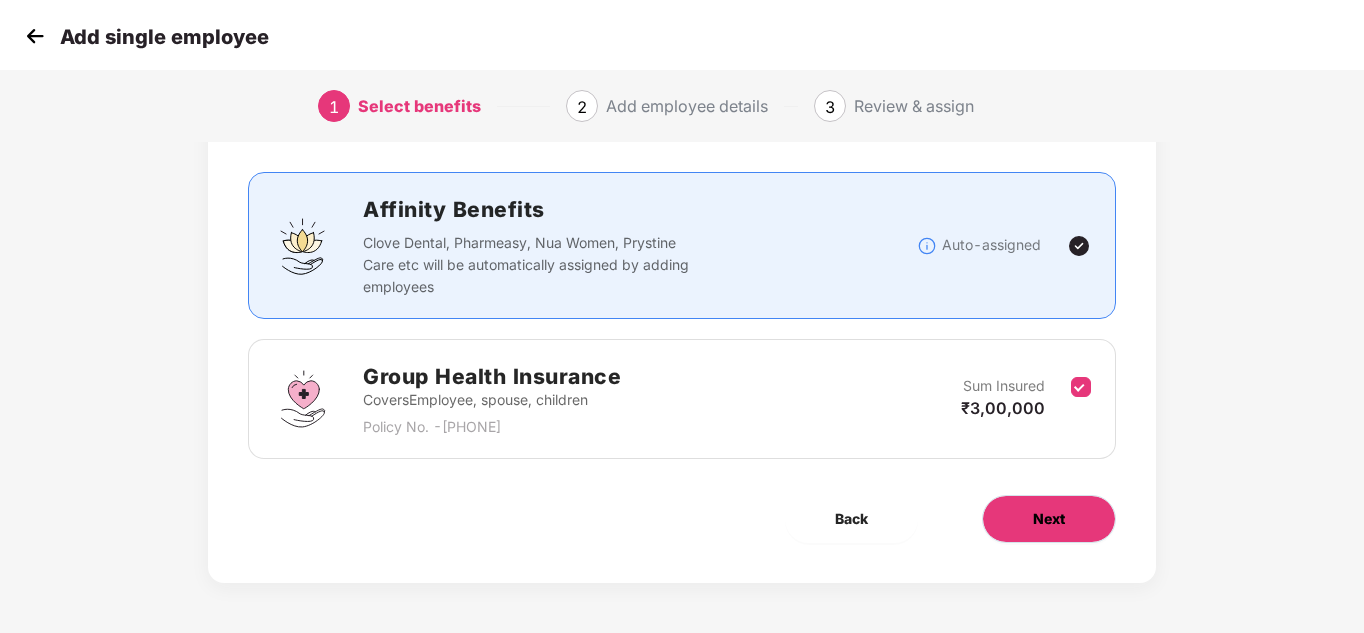 click on "Next" at bounding box center [1049, 519] 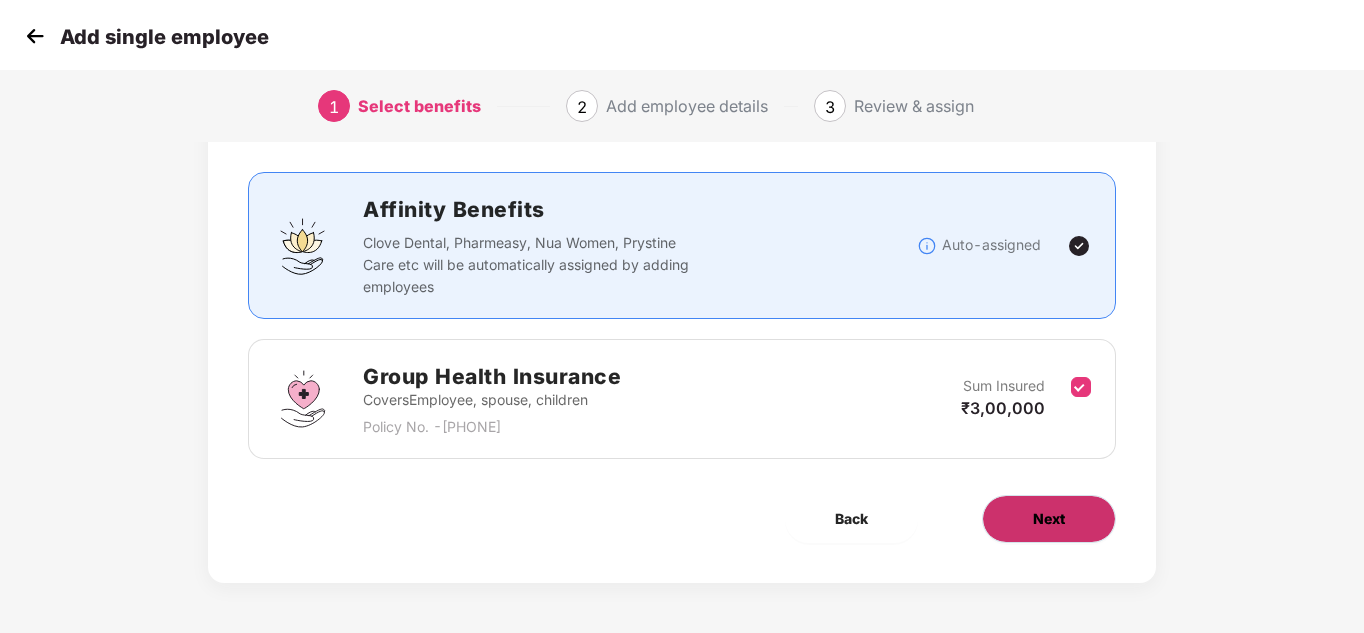 scroll, scrollTop: 0, scrollLeft: 0, axis: both 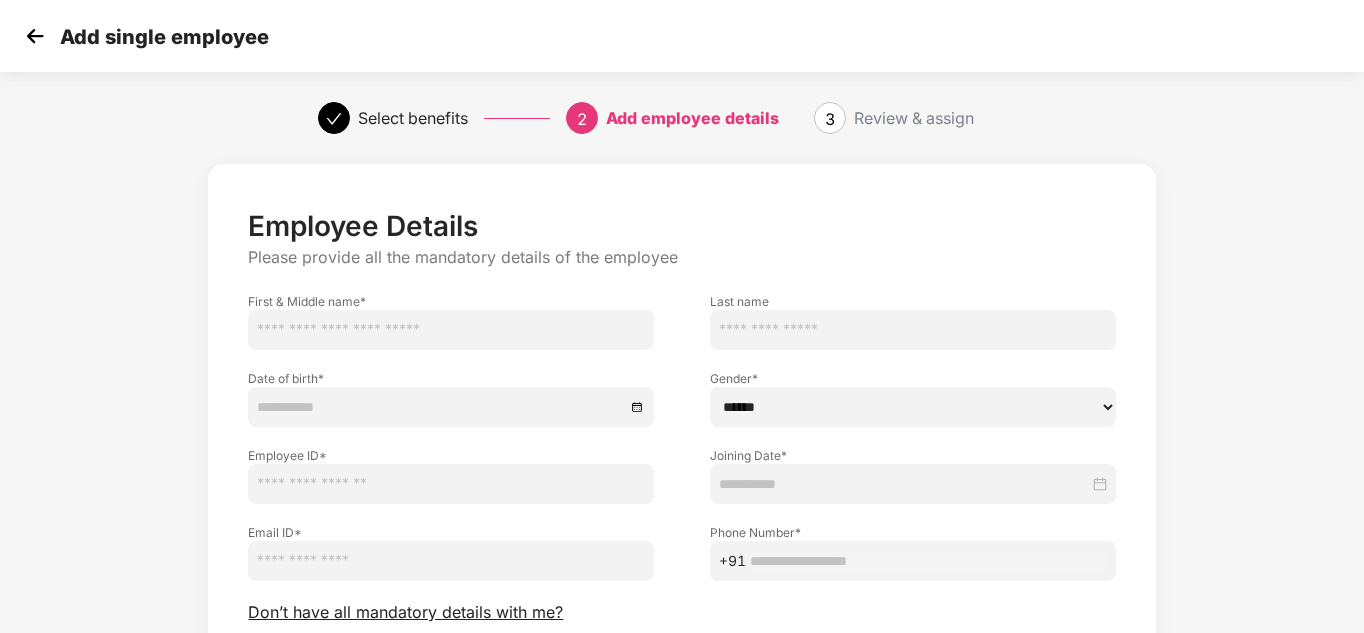 click at bounding box center [451, 330] 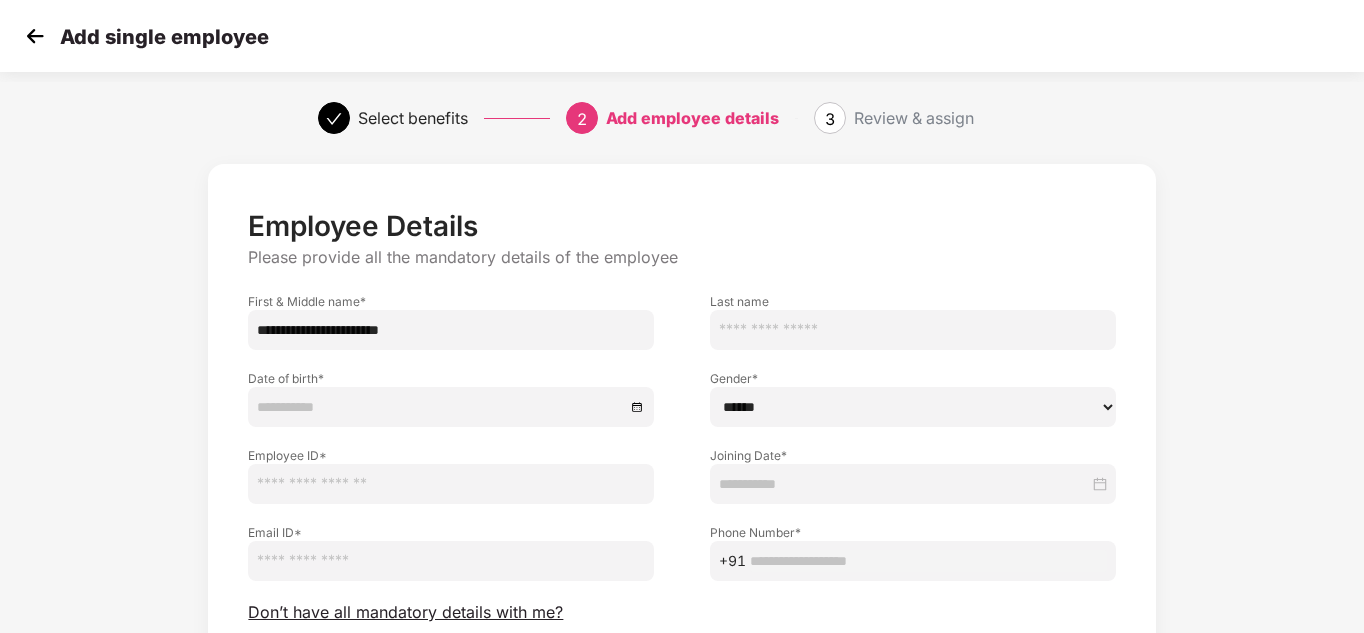 click on "**********" at bounding box center [451, 330] 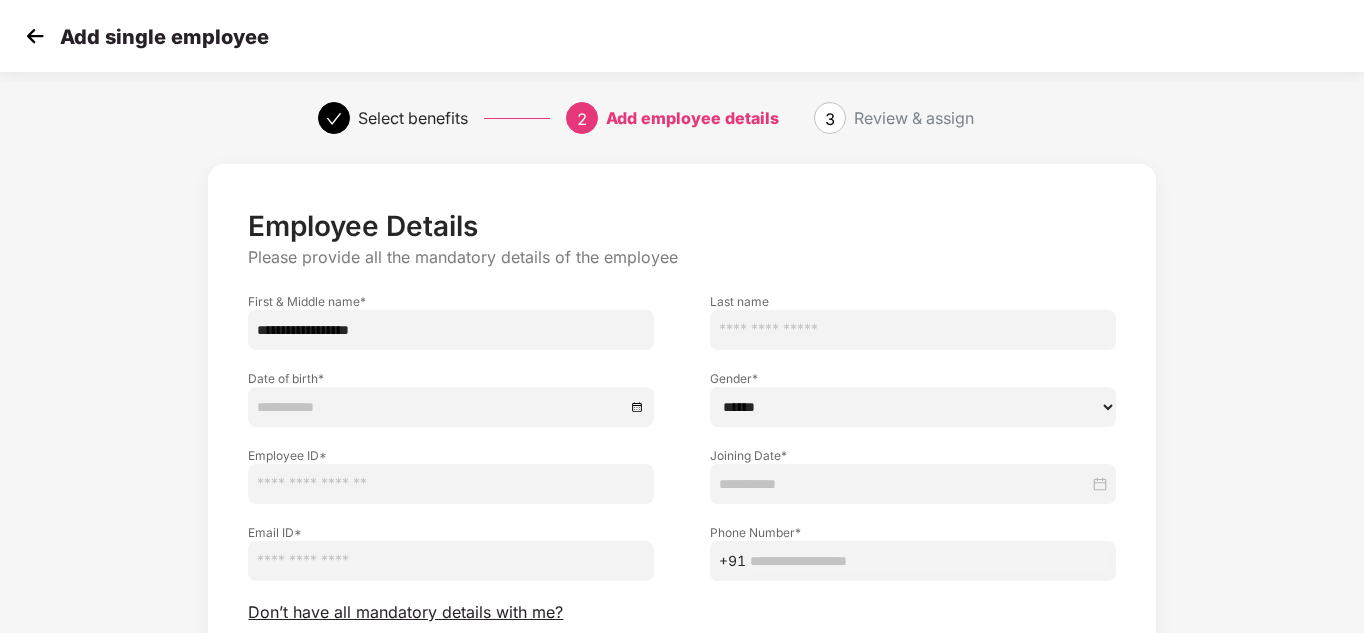 type on "**********" 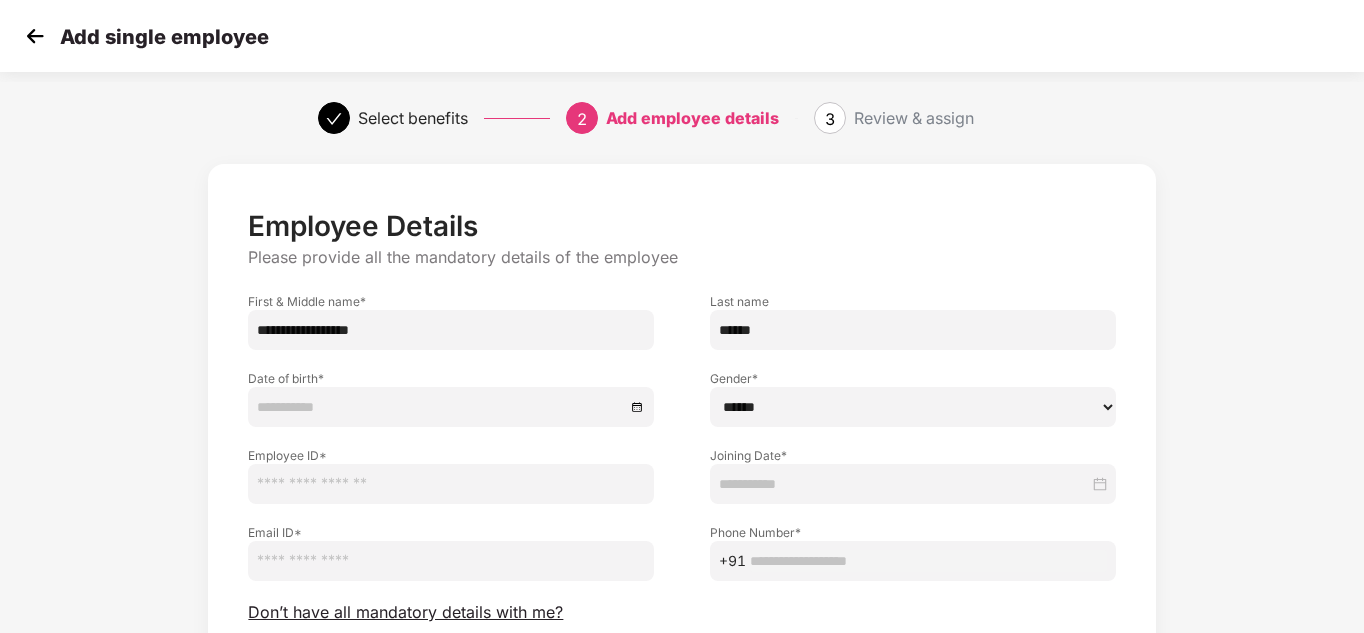 type on "******" 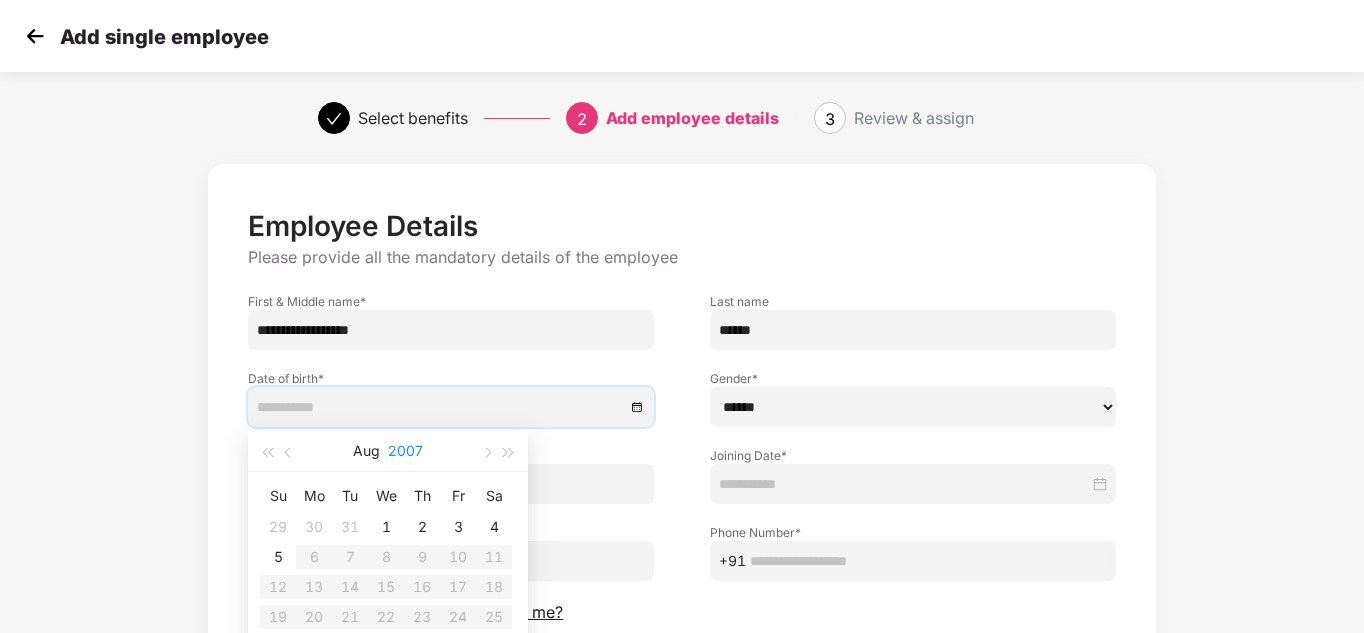 click on "2007" at bounding box center (405, 451) 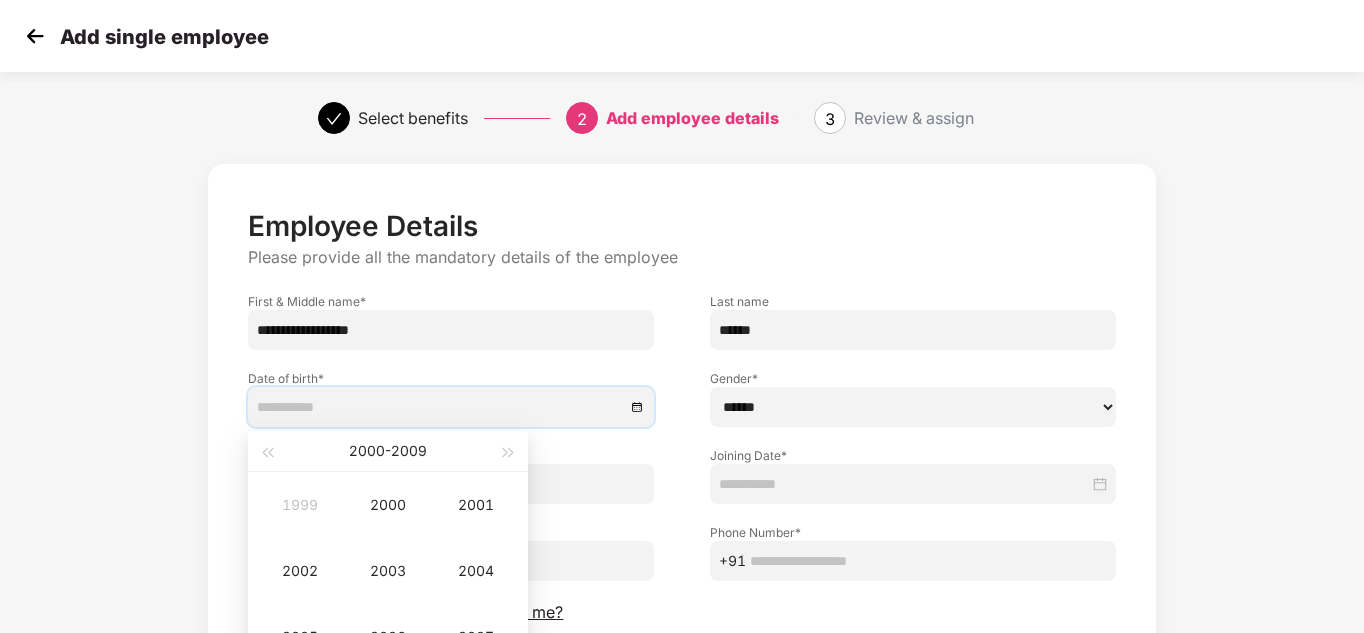 scroll, scrollTop: 168, scrollLeft: 0, axis: vertical 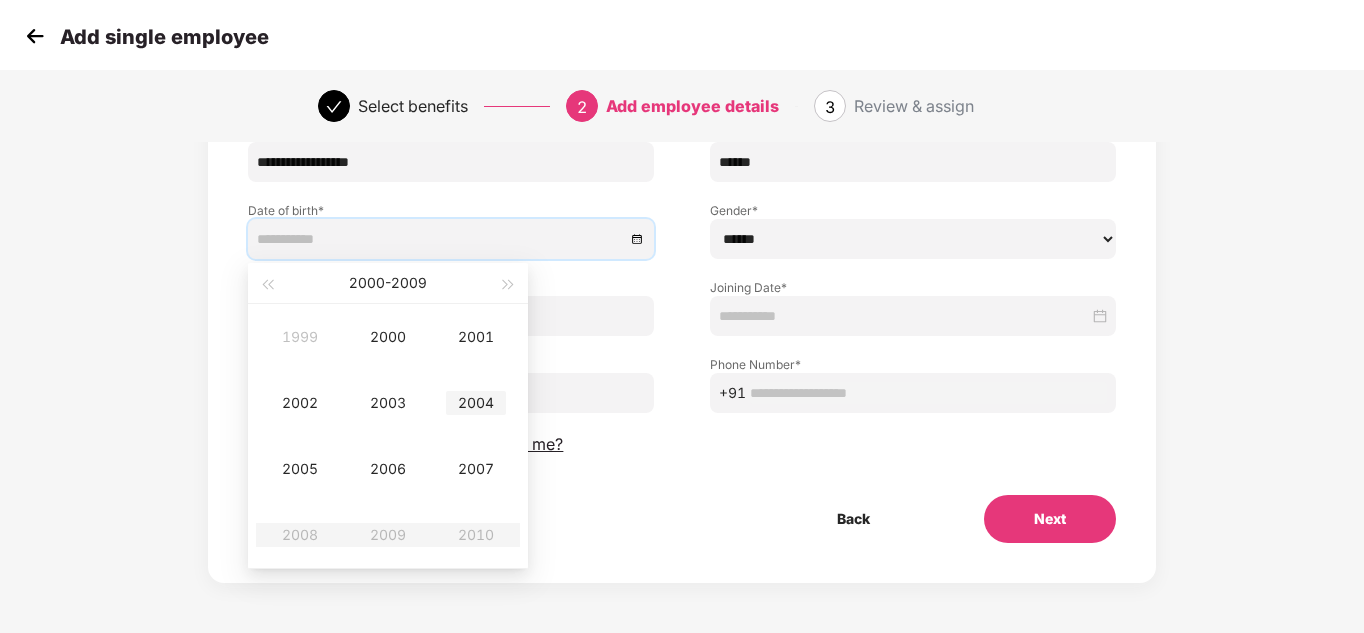 type on "**********" 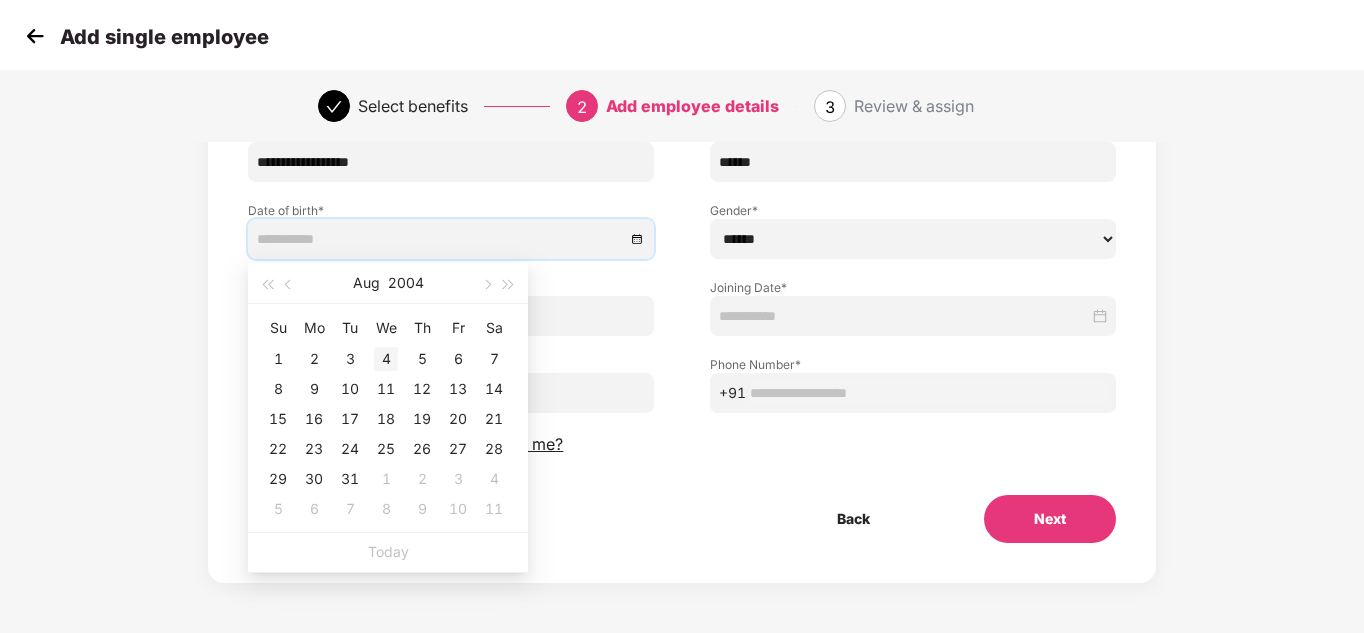 type on "**********" 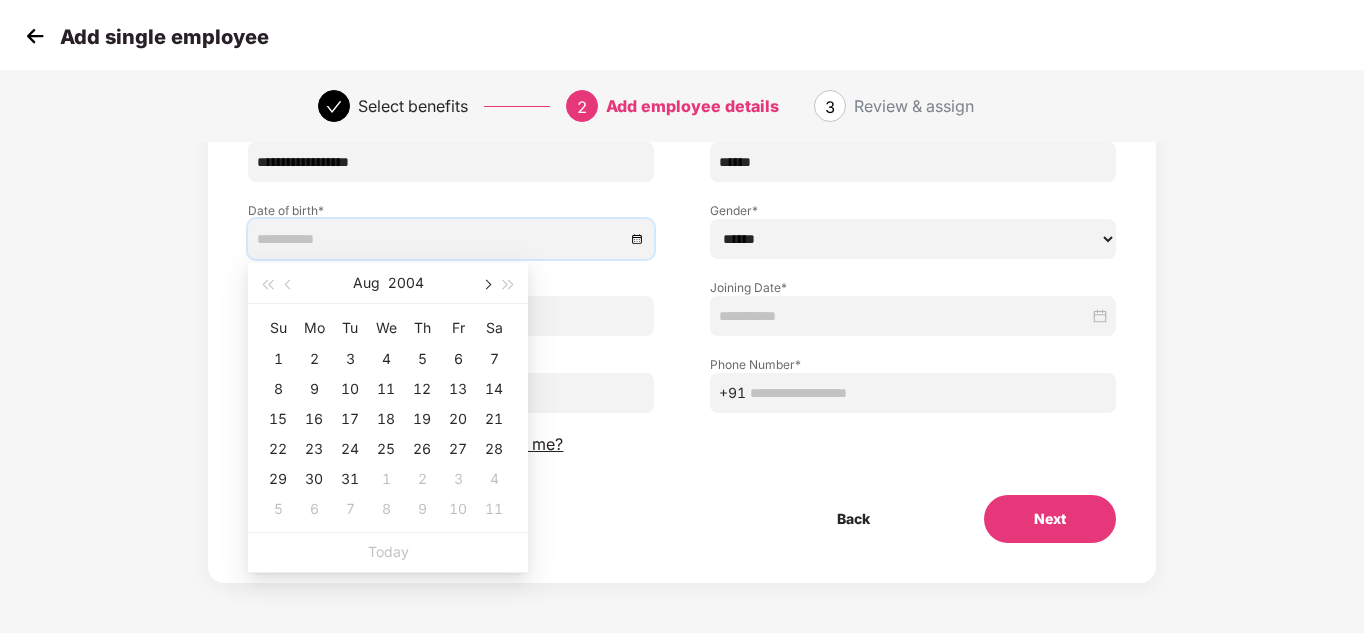 click at bounding box center (486, 285) 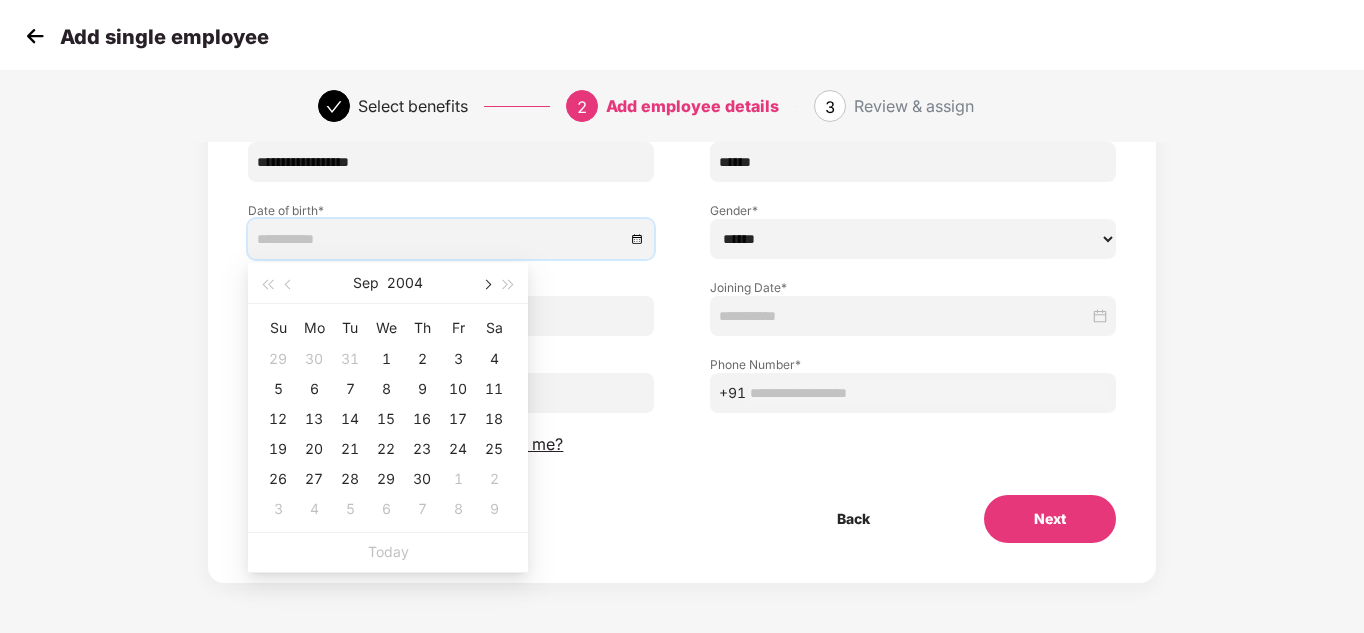 click at bounding box center (486, 285) 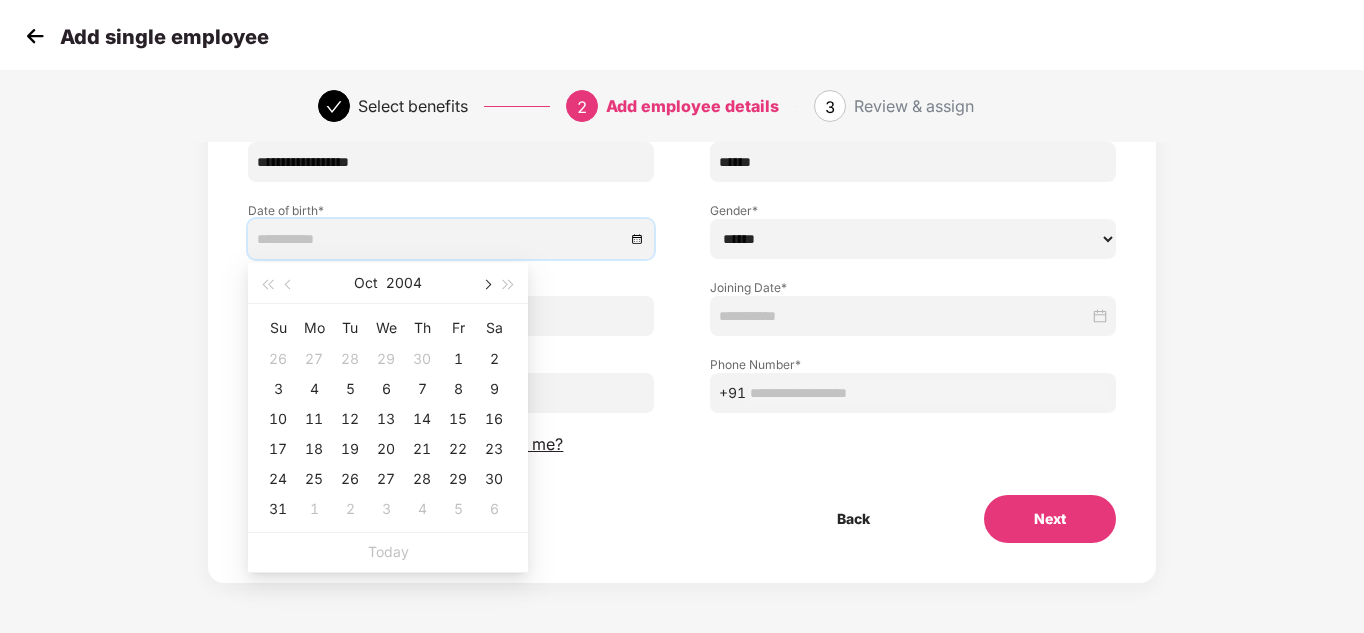 click at bounding box center (486, 285) 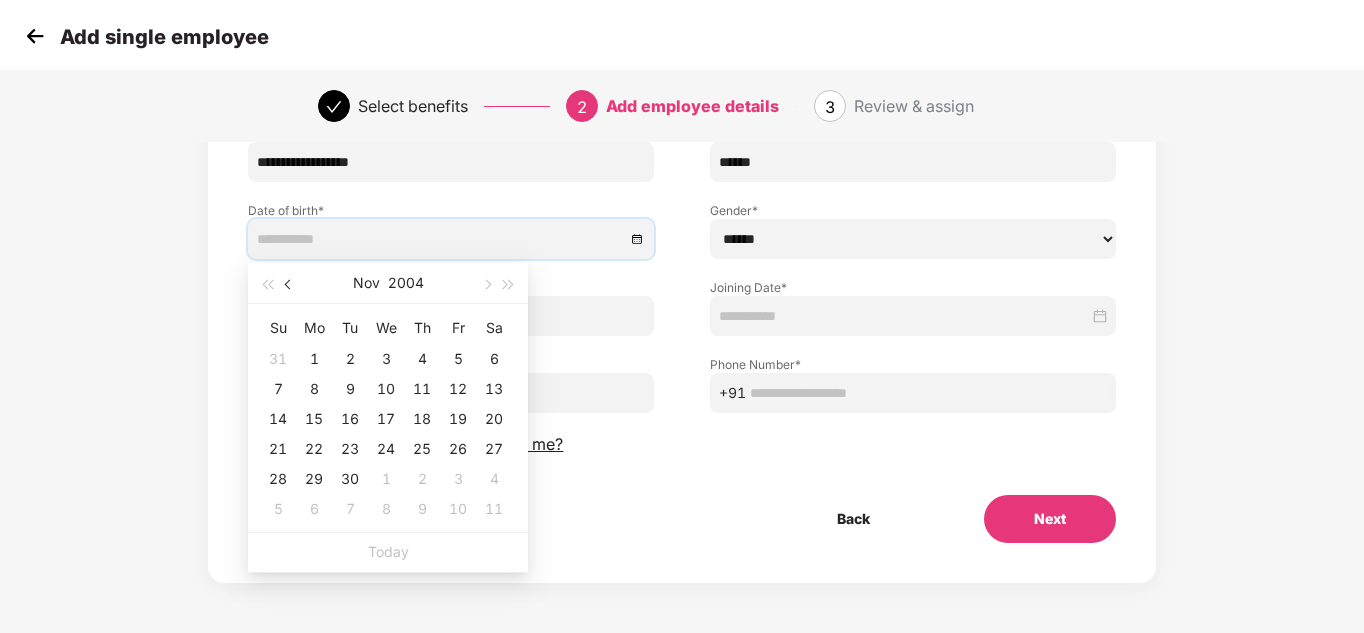click at bounding box center [290, 285] 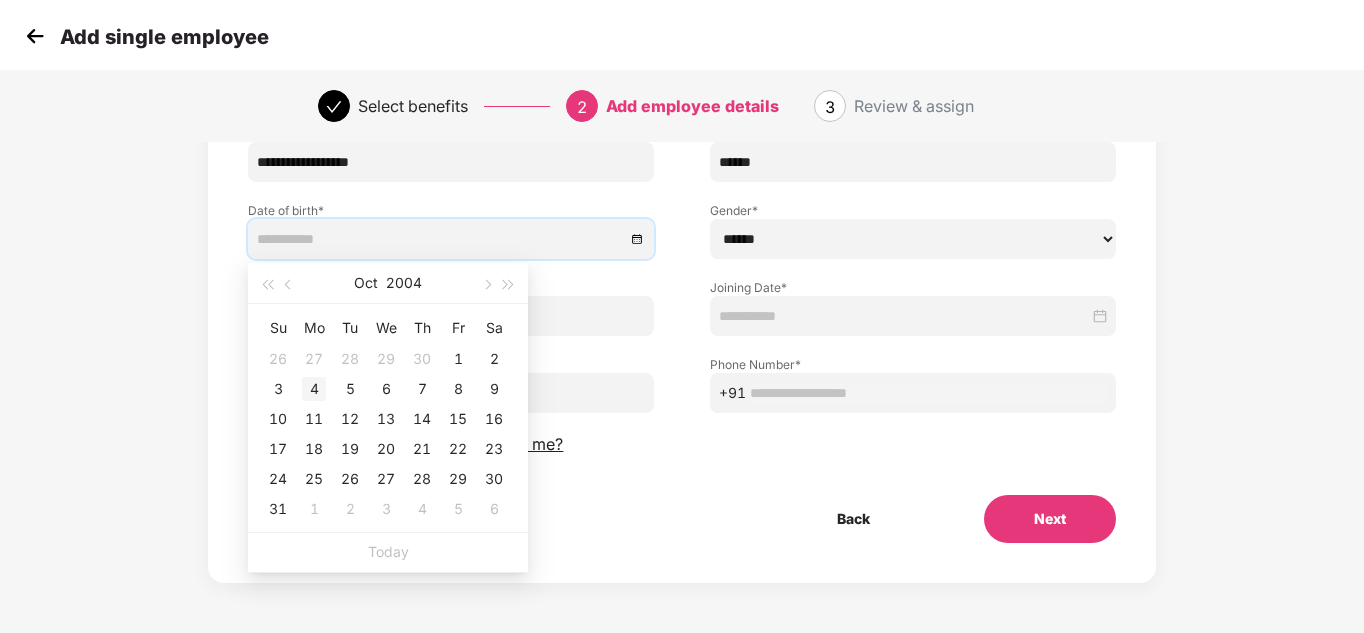 type on "**********" 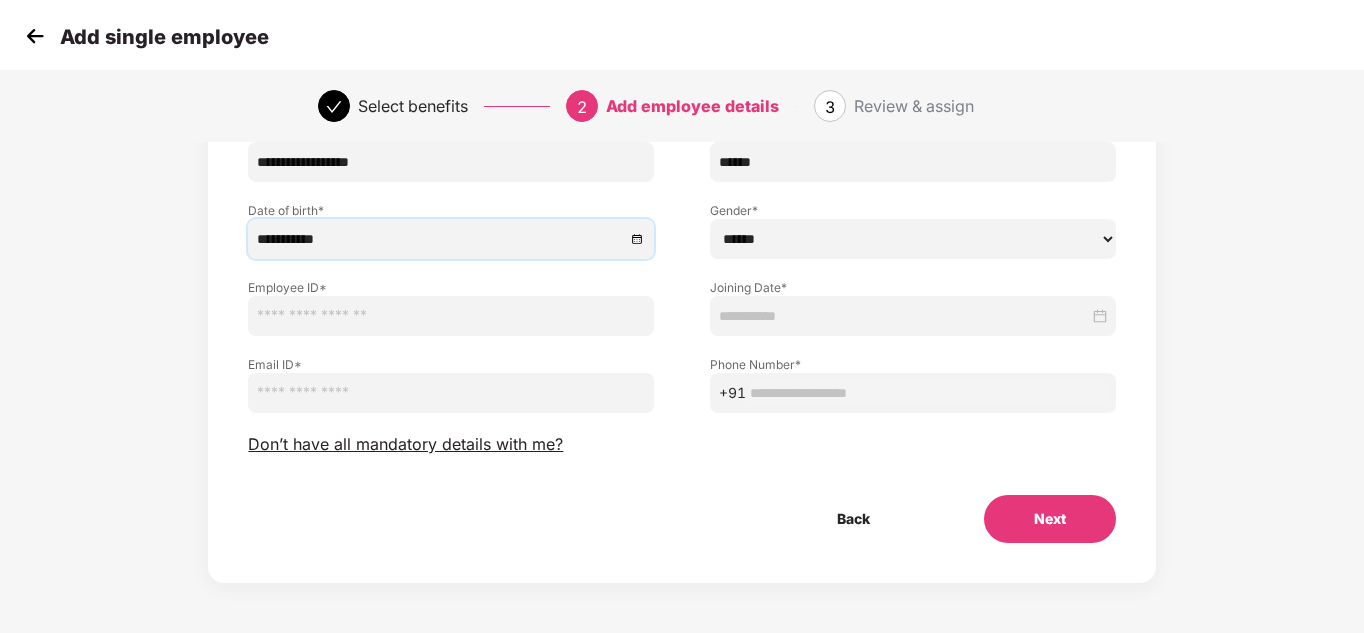 click on "****** **** ******" at bounding box center (913, 239) 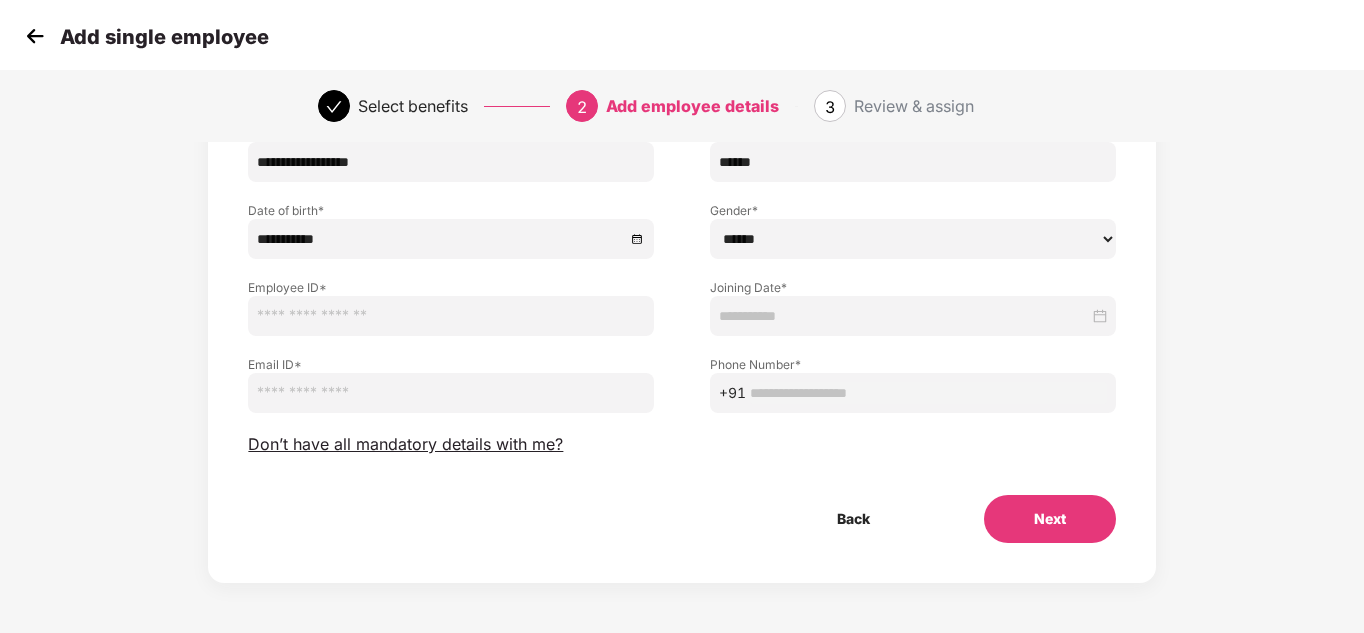 select on "******" 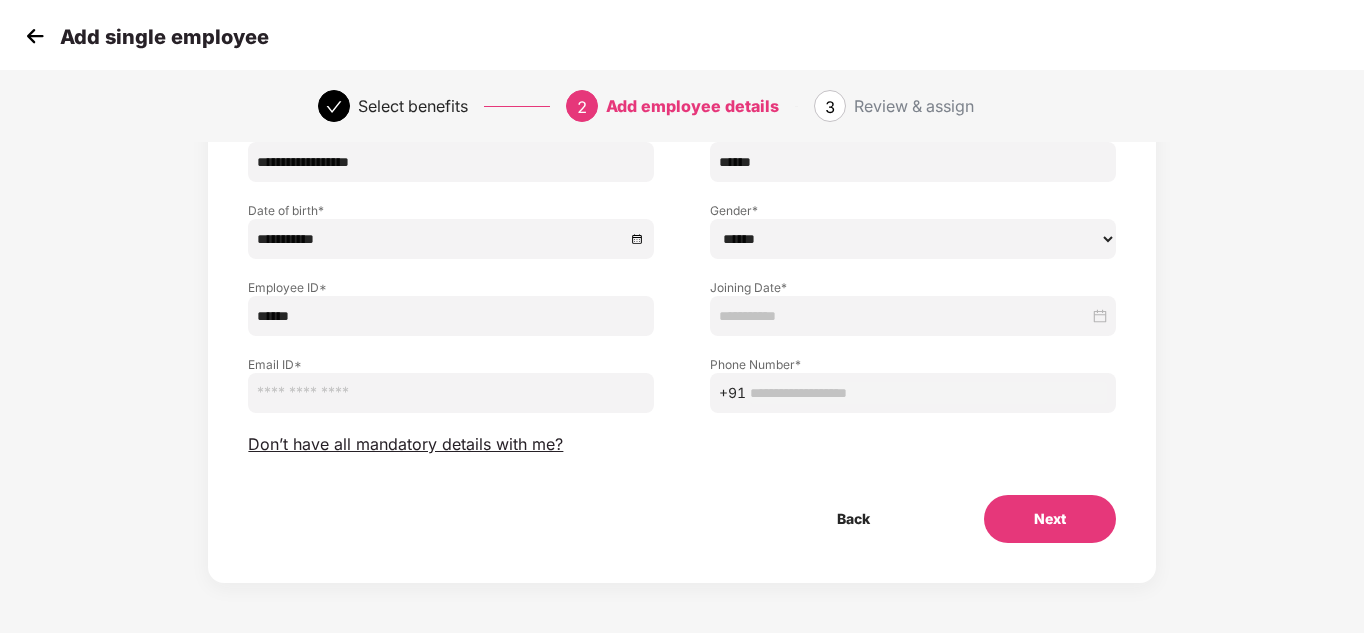 type on "******" 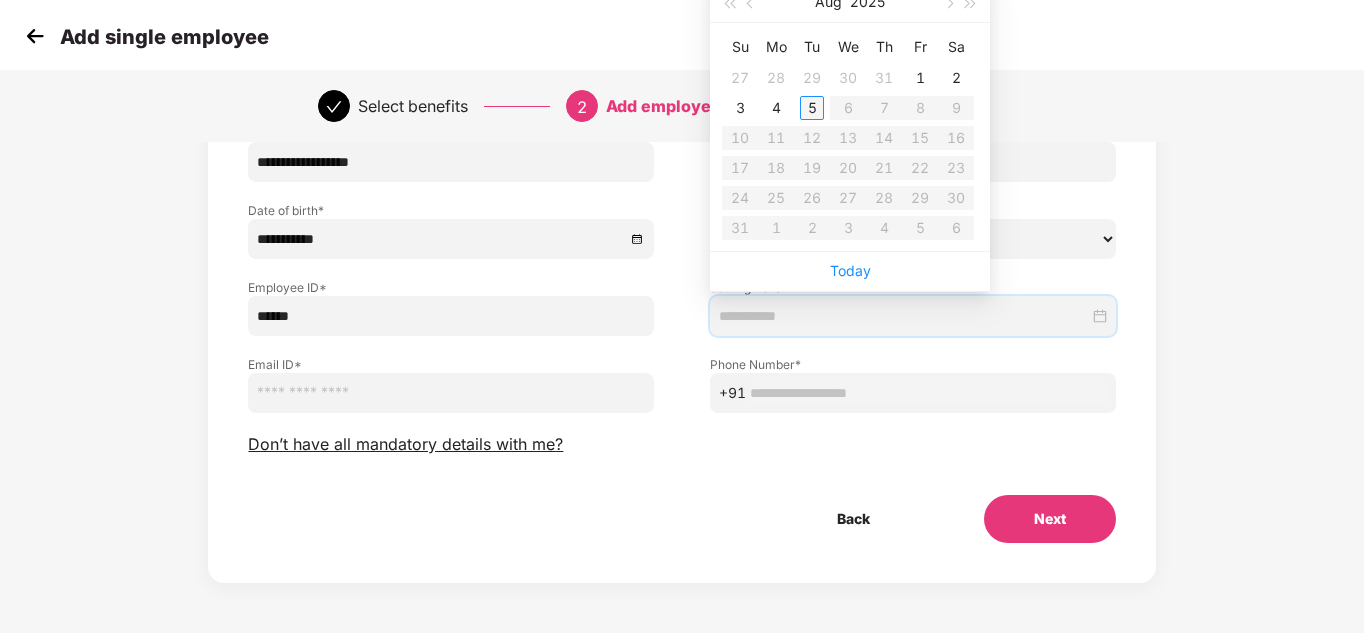 type on "**********" 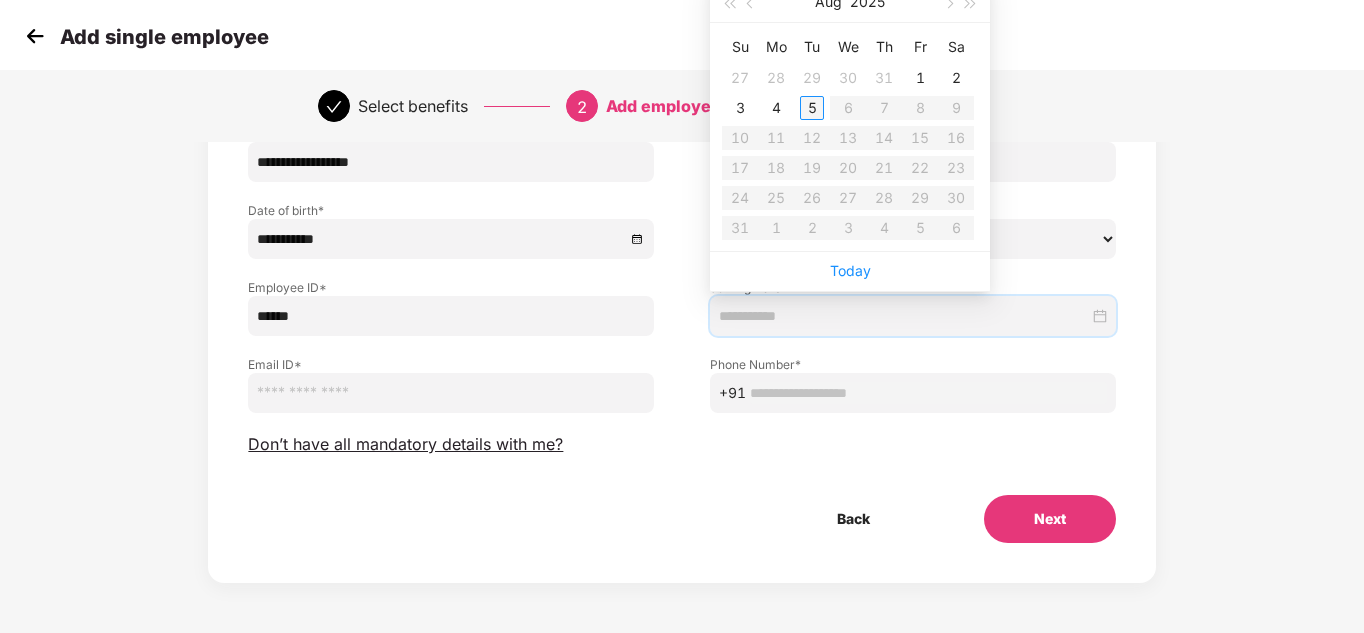 click on "5" at bounding box center [812, 108] 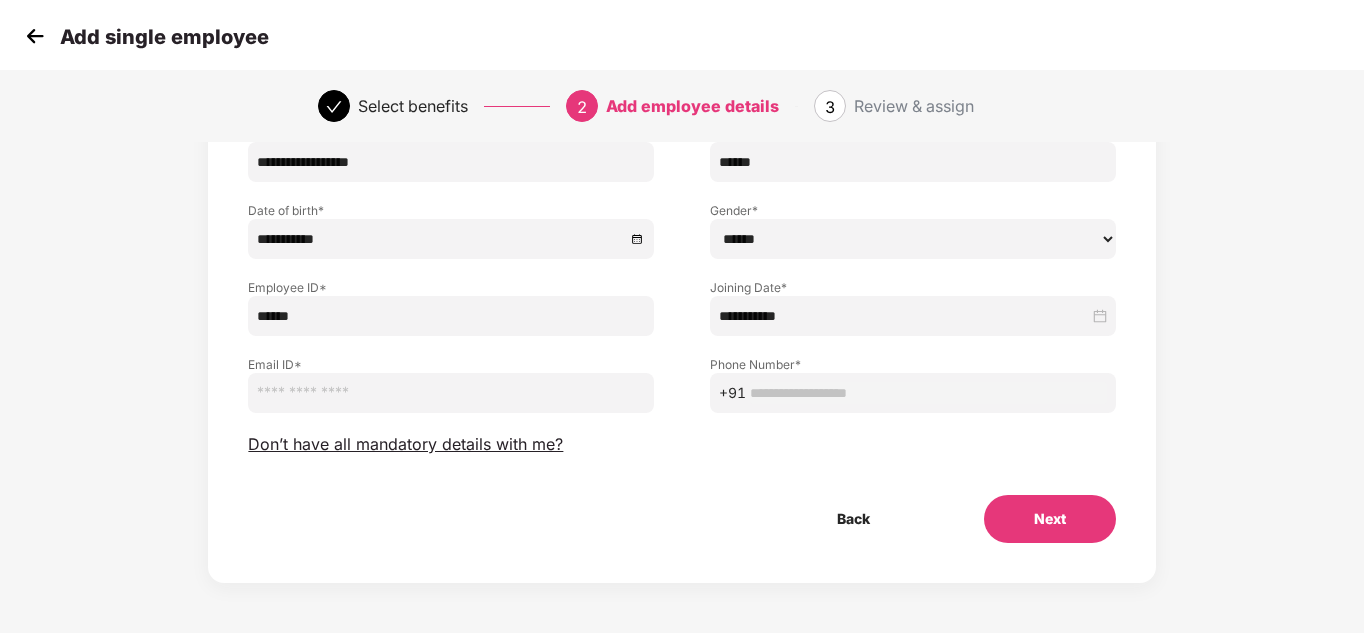 click at bounding box center [451, 393] 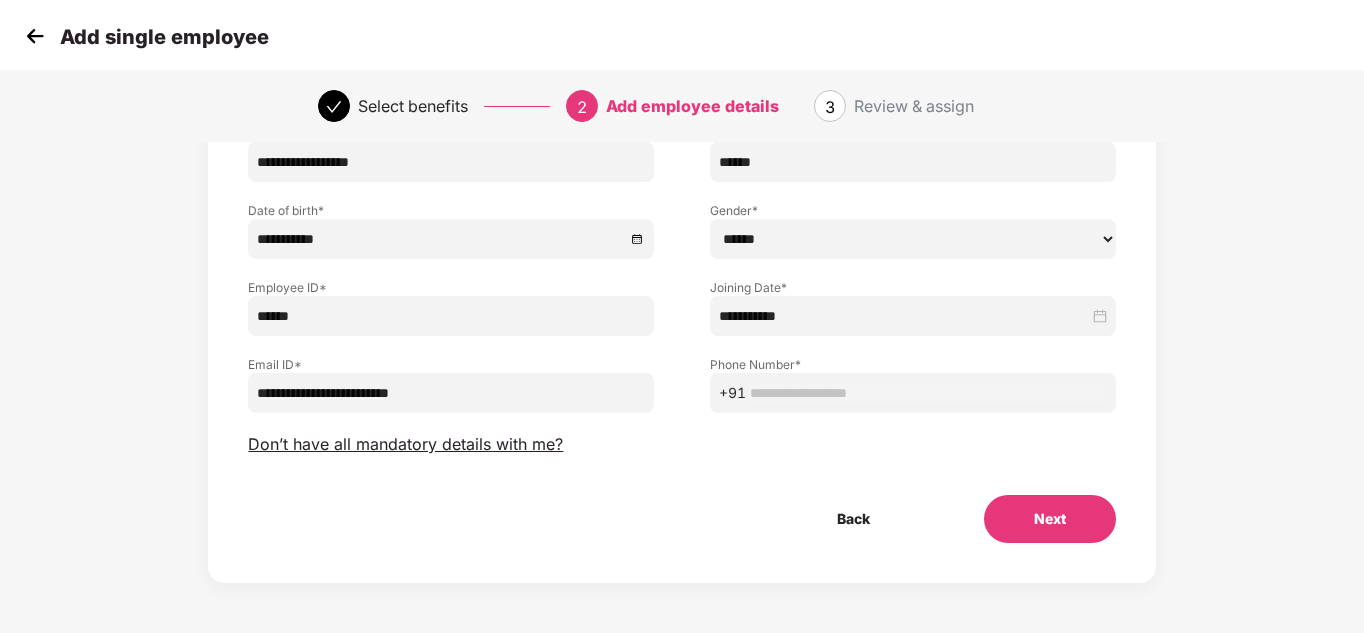 paste on "**********" 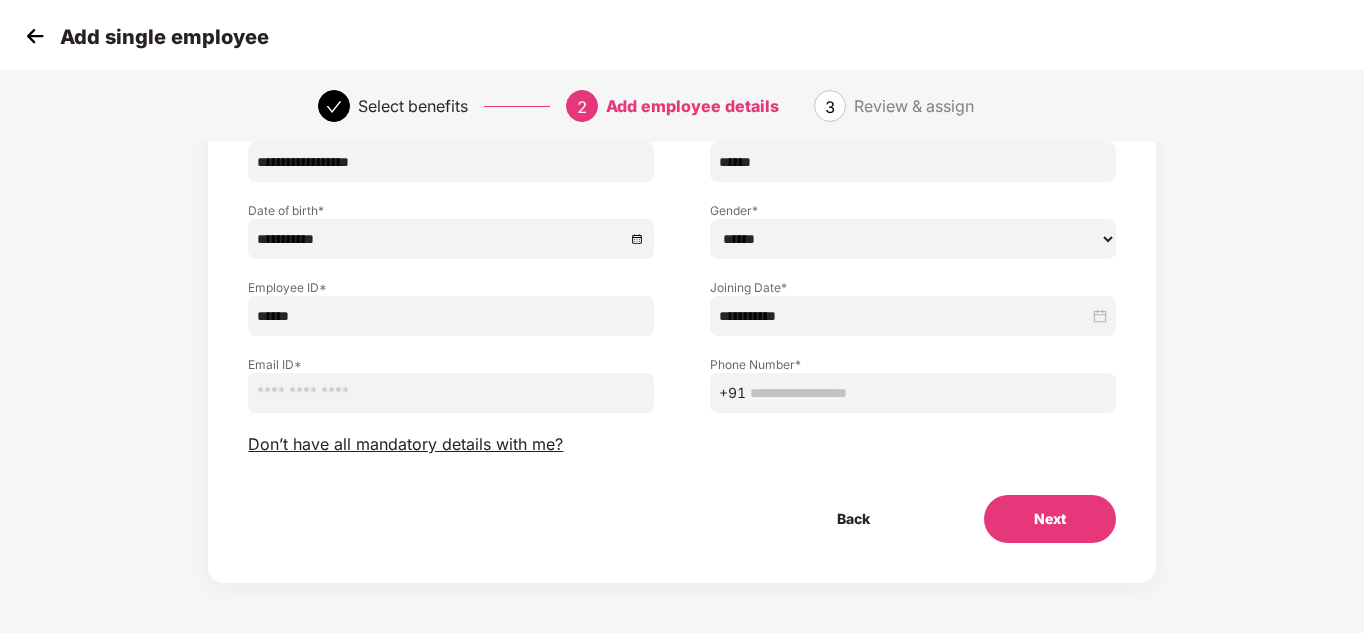 paste on "**********" 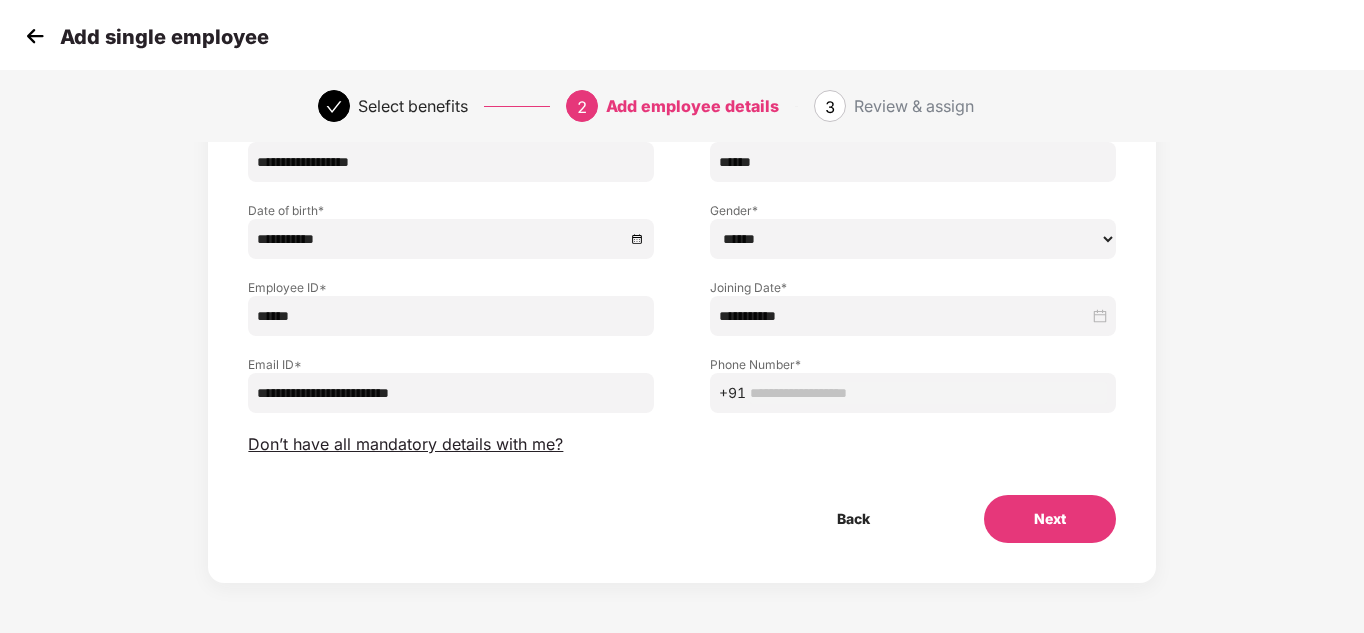 type on "**********" 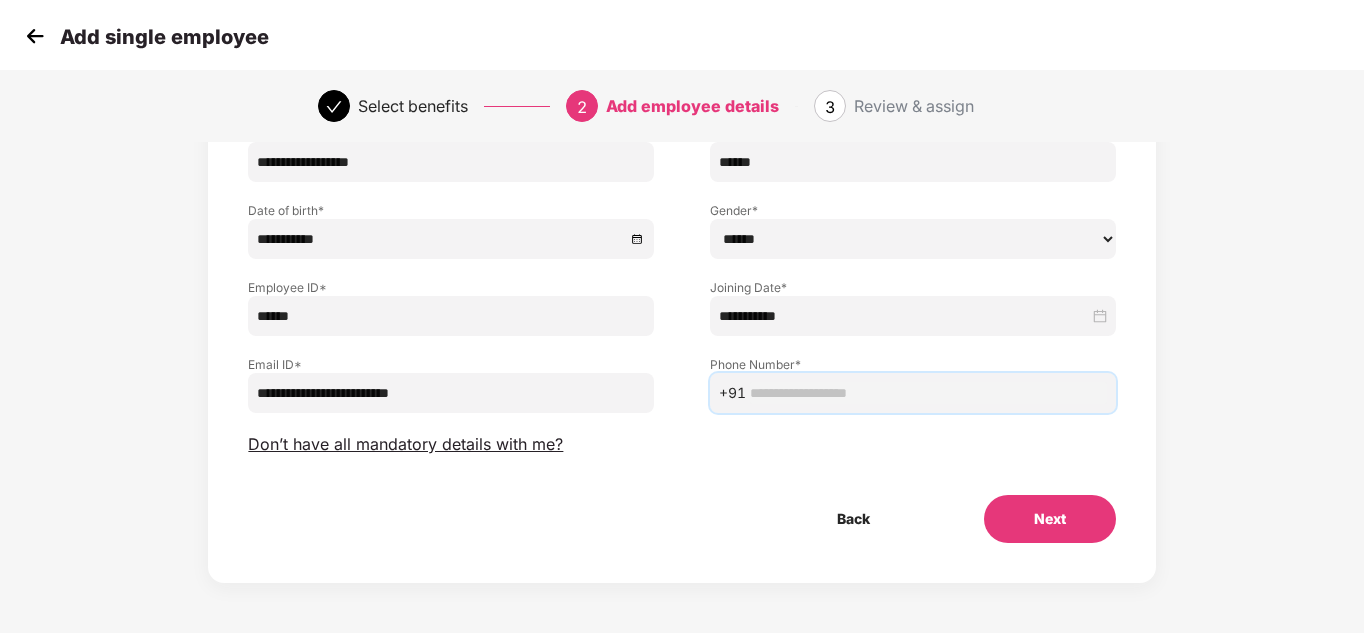 paste on "**********" 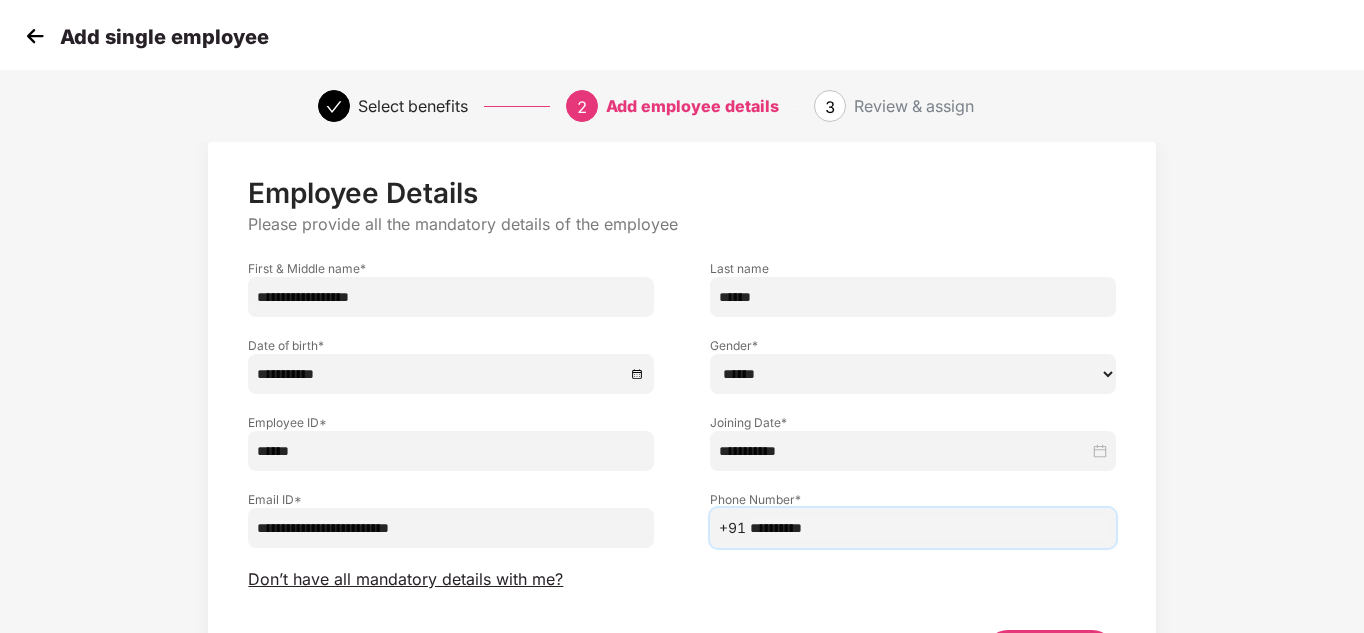 scroll, scrollTop: 32, scrollLeft: 0, axis: vertical 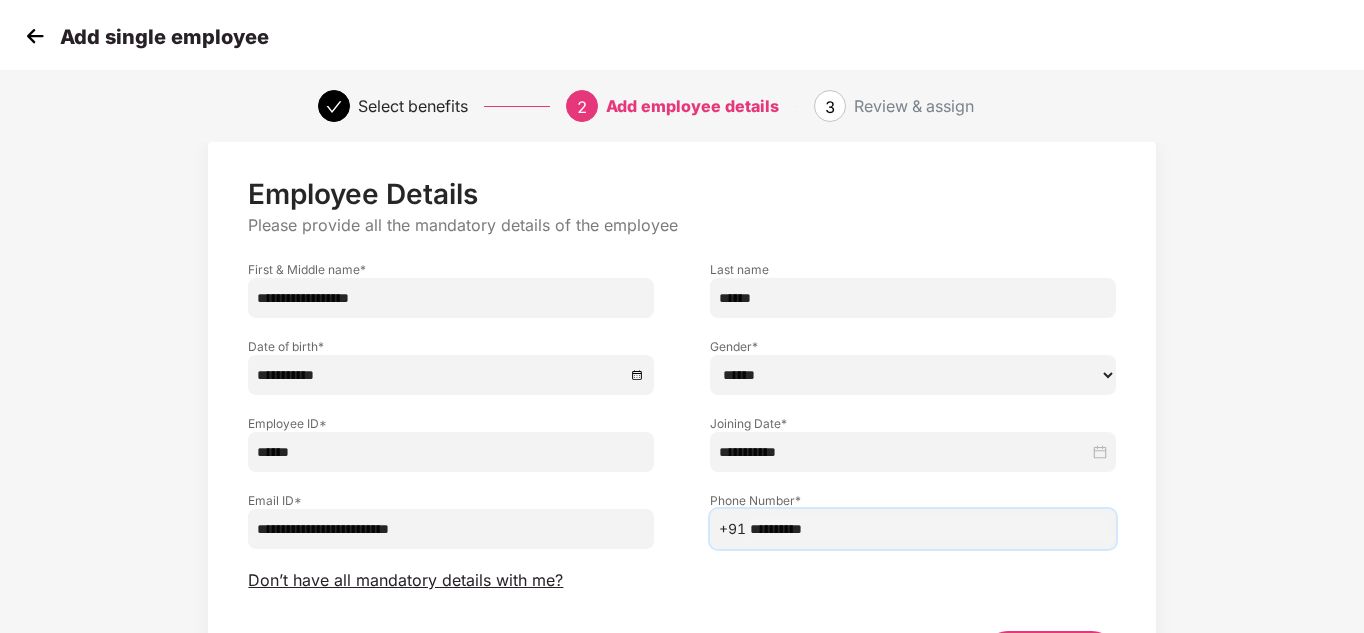 type on "**********" 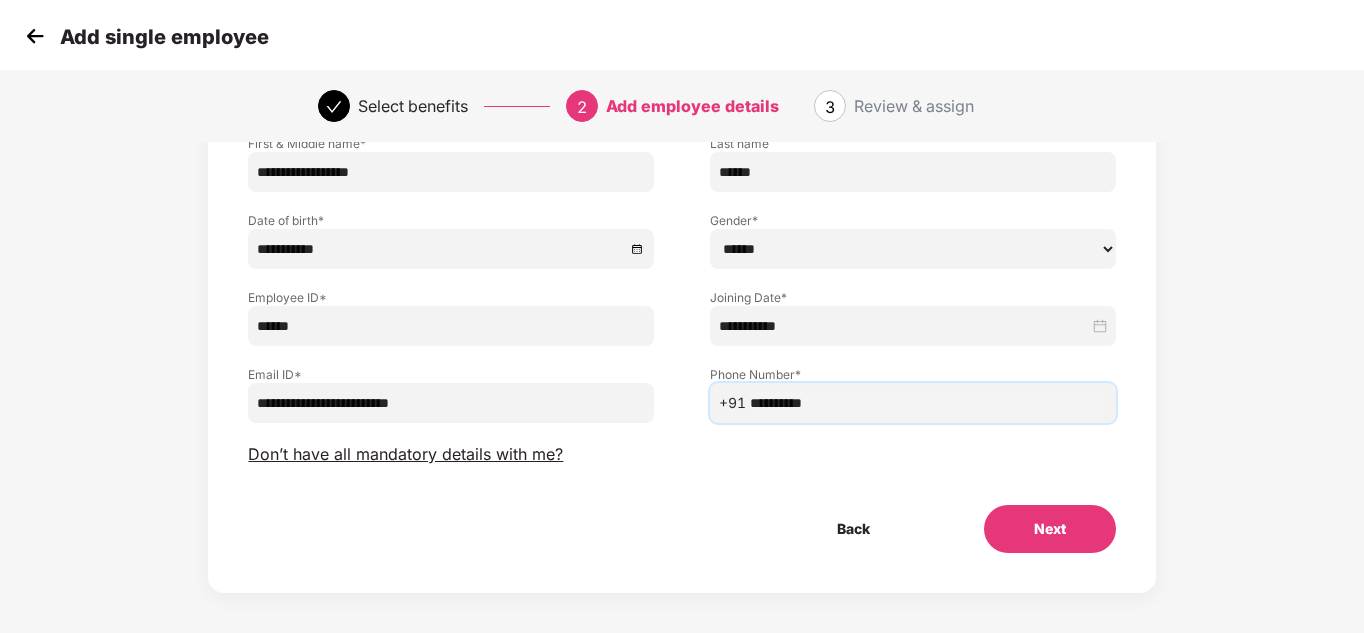 scroll, scrollTop: 161, scrollLeft: 0, axis: vertical 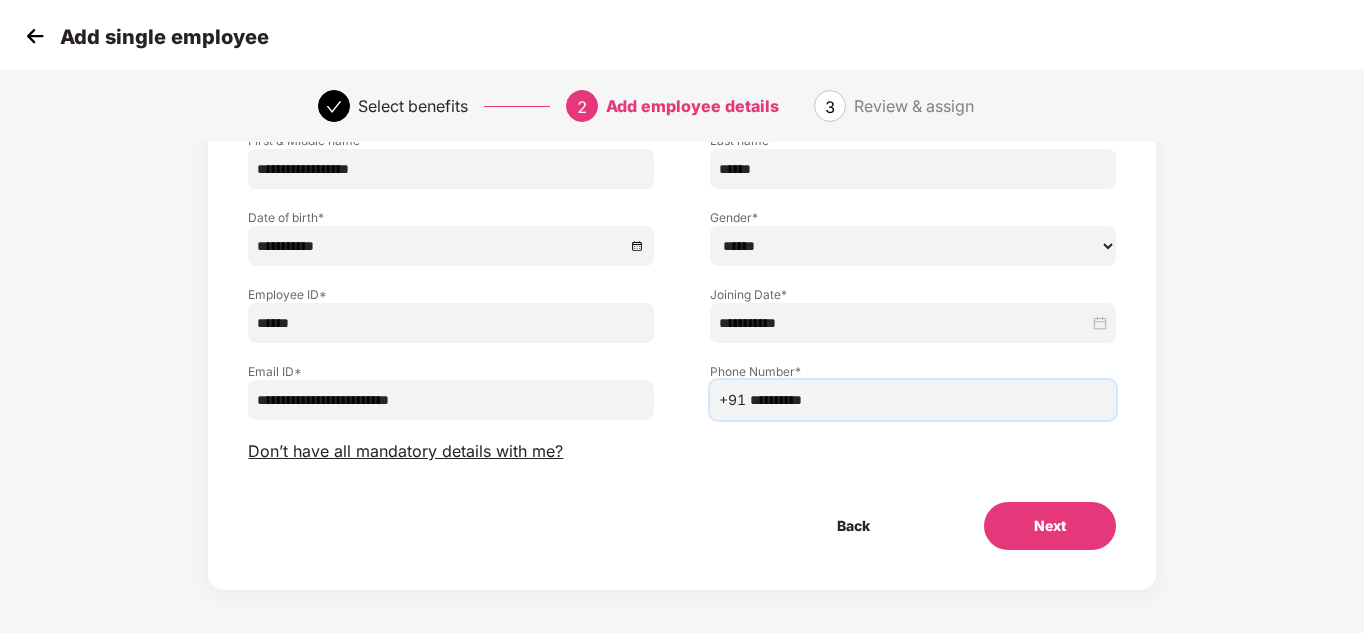 click on "Next" at bounding box center [1050, 526] 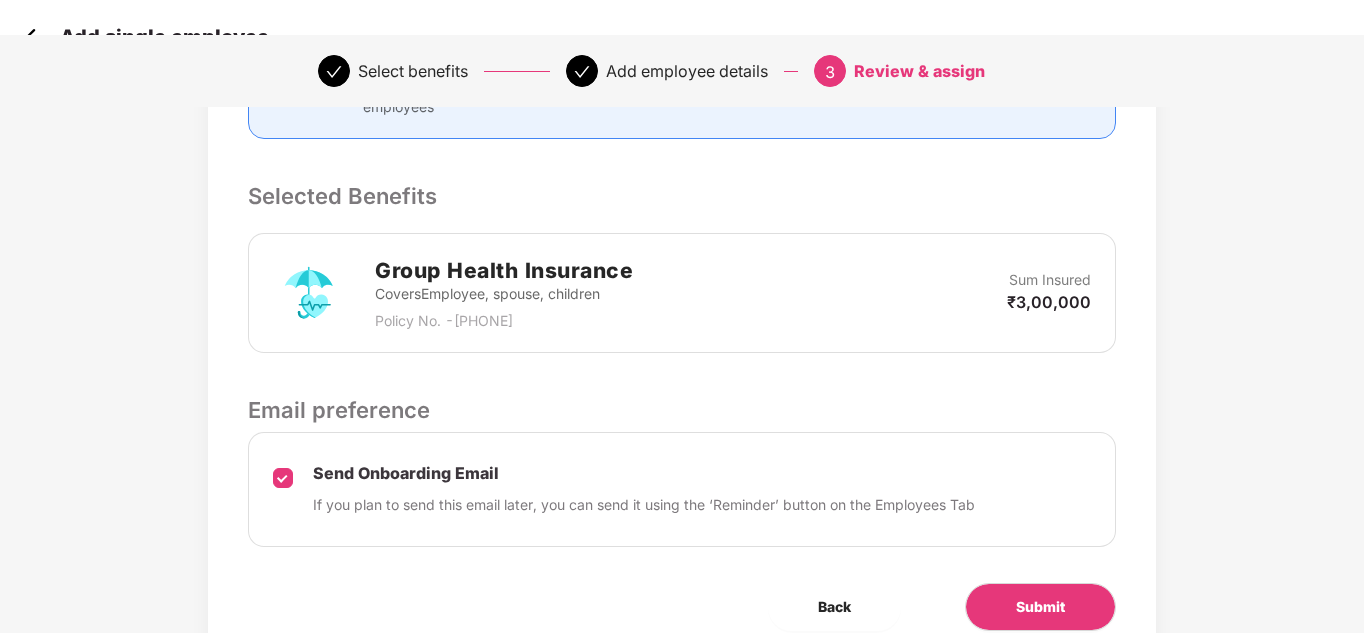 scroll, scrollTop: 614, scrollLeft: 0, axis: vertical 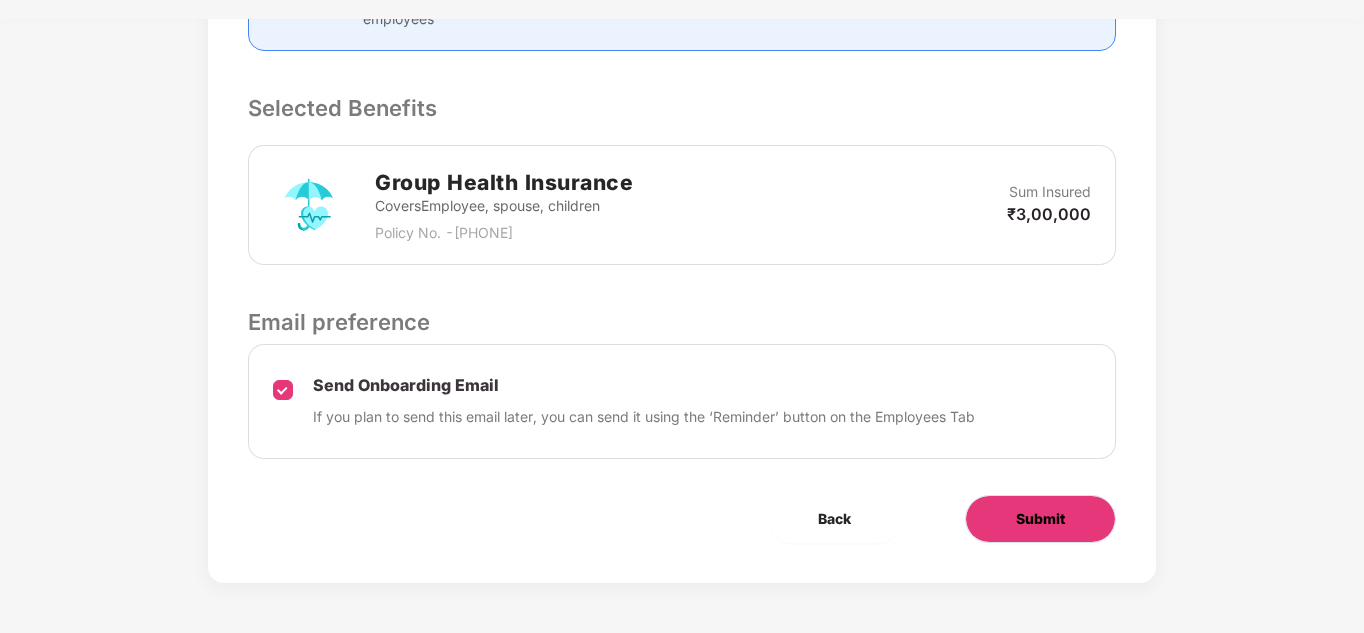 click on "Submit" at bounding box center [1040, 519] 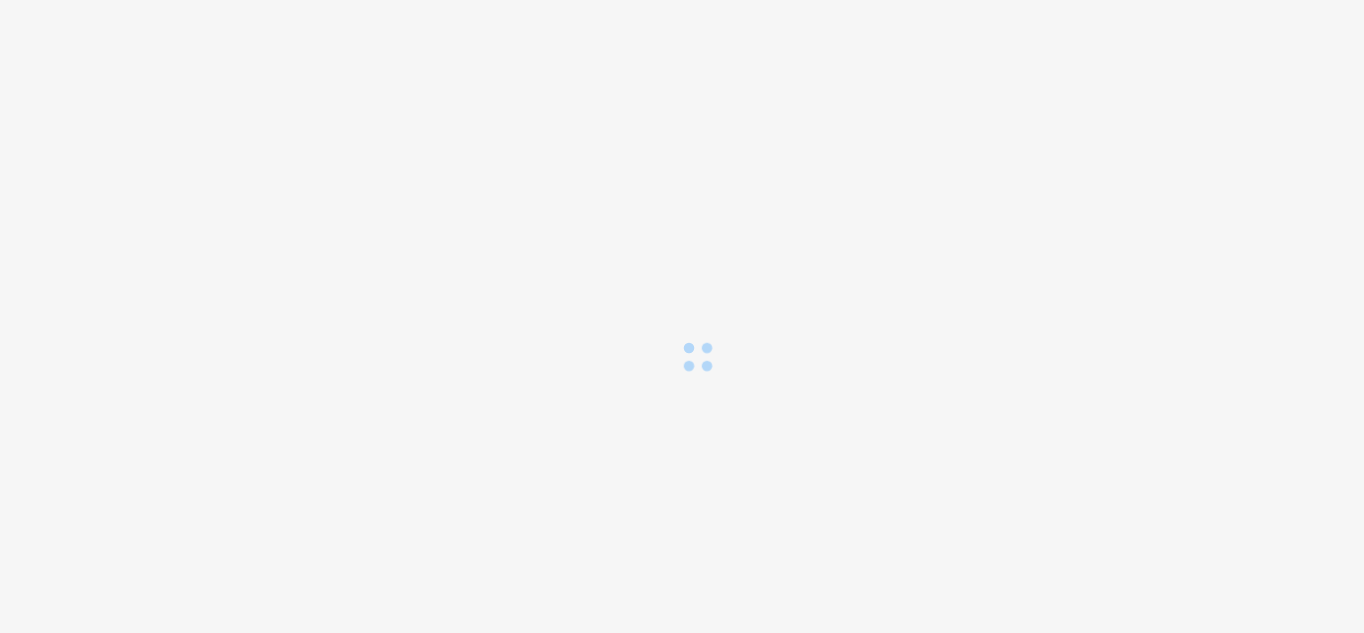 scroll, scrollTop: 0, scrollLeft: 0, axis: both 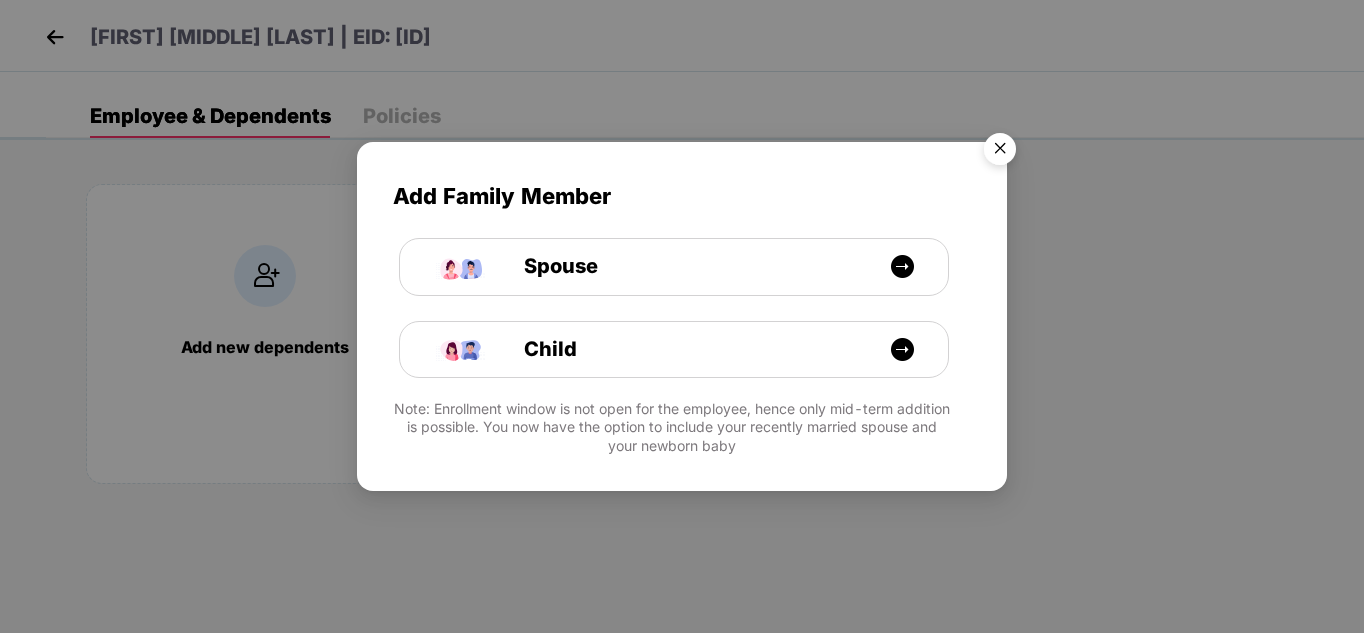 click at bounding box center [1000, 152] 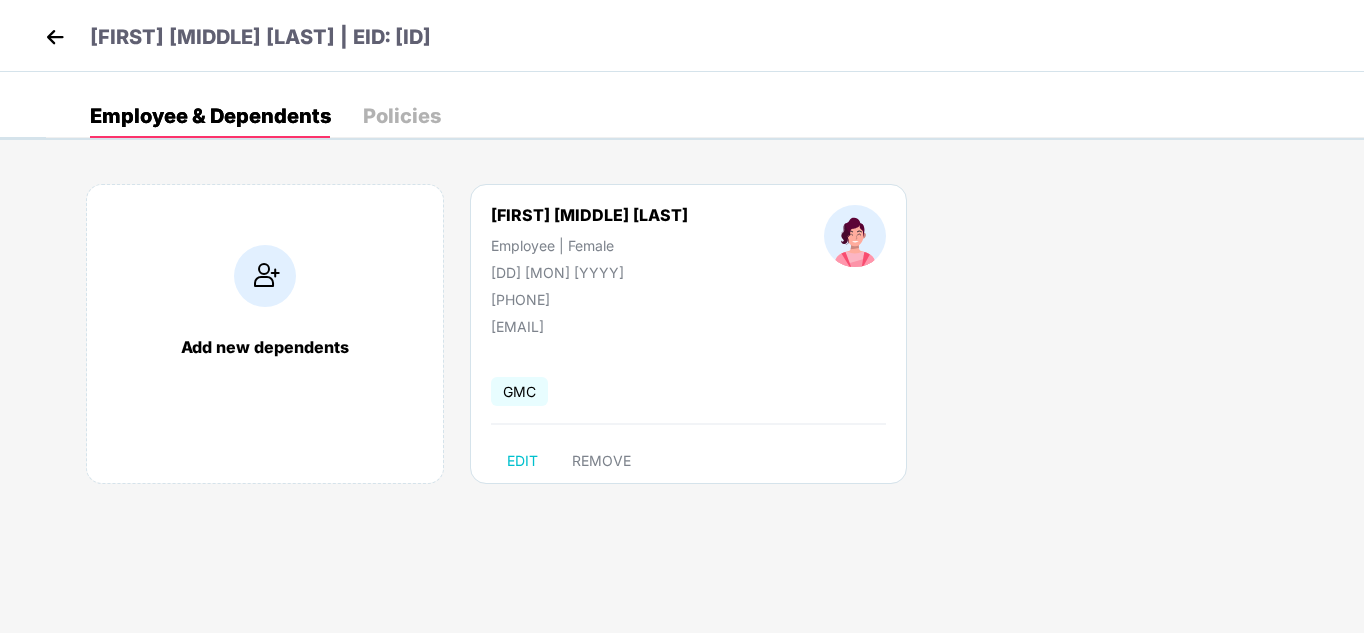 click on "[FIRST] [MIDDLE] [LAST] | EID: [ID]" at bounding box center (260, 37) 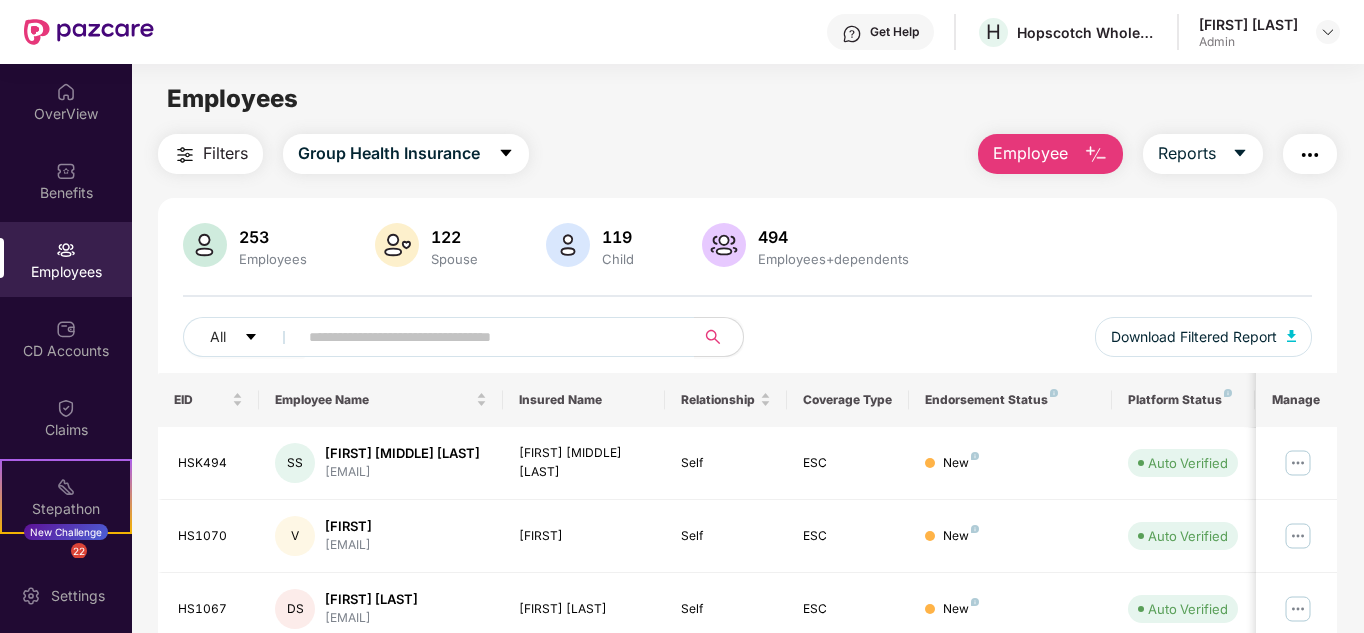 click on "Employee" at bounding box center (1030, 153) 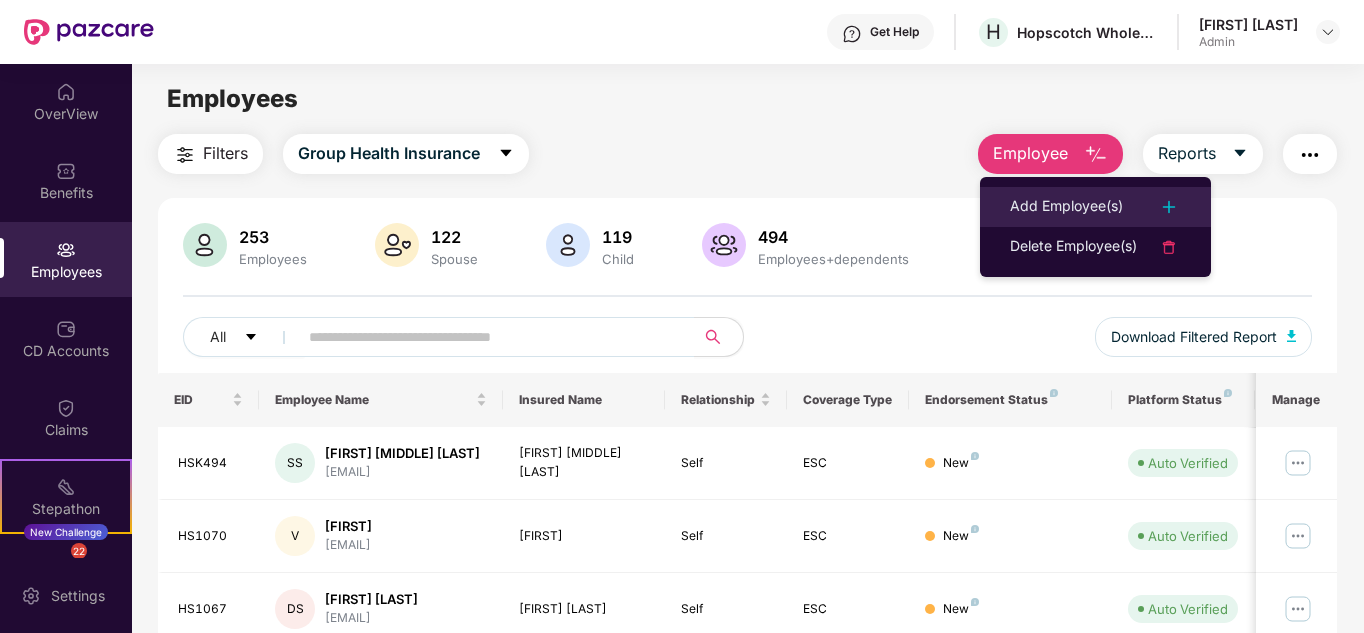 click on "Add Employee(s)" at bounding box center [1095, 207] 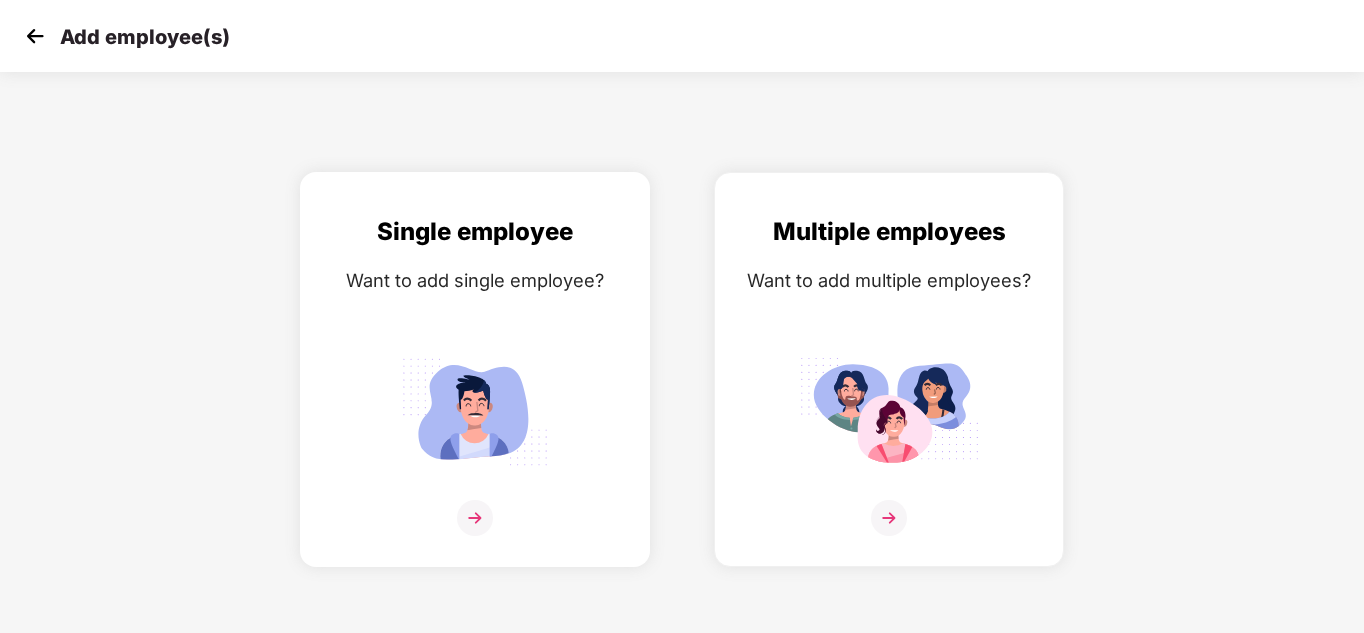 click at bounding box center [475, 411] 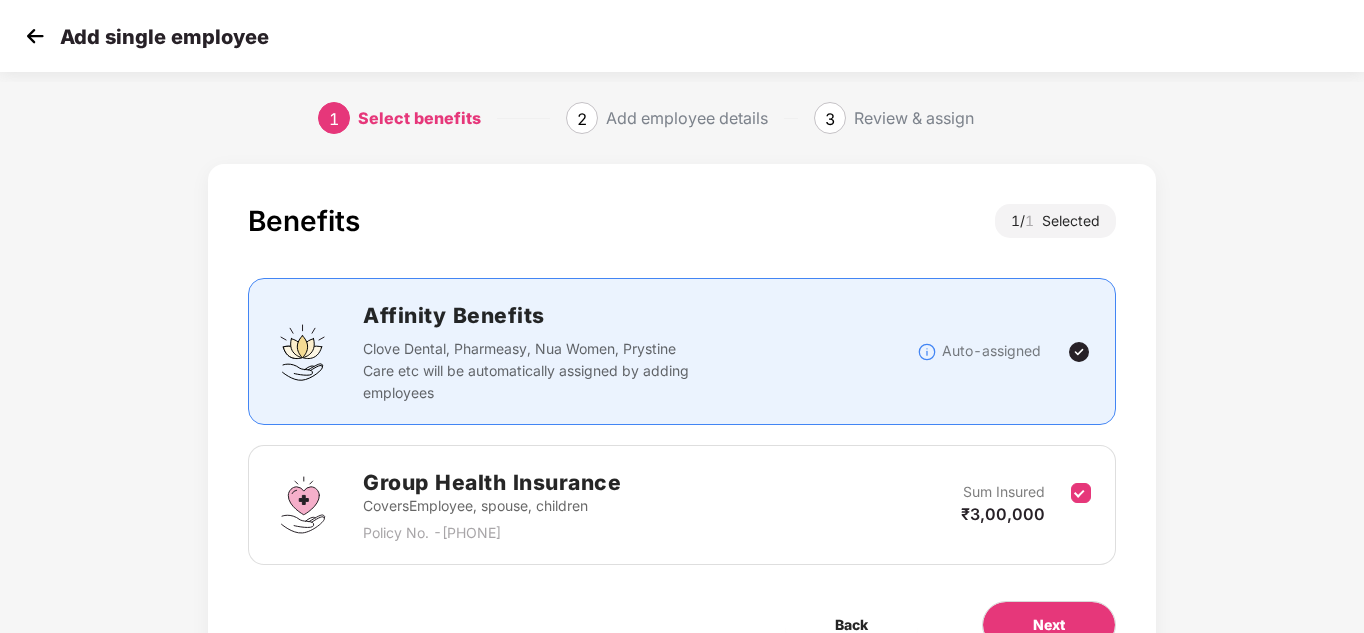 scroll, scrollTop: 106, scrollLeft: 0, axis: vertical 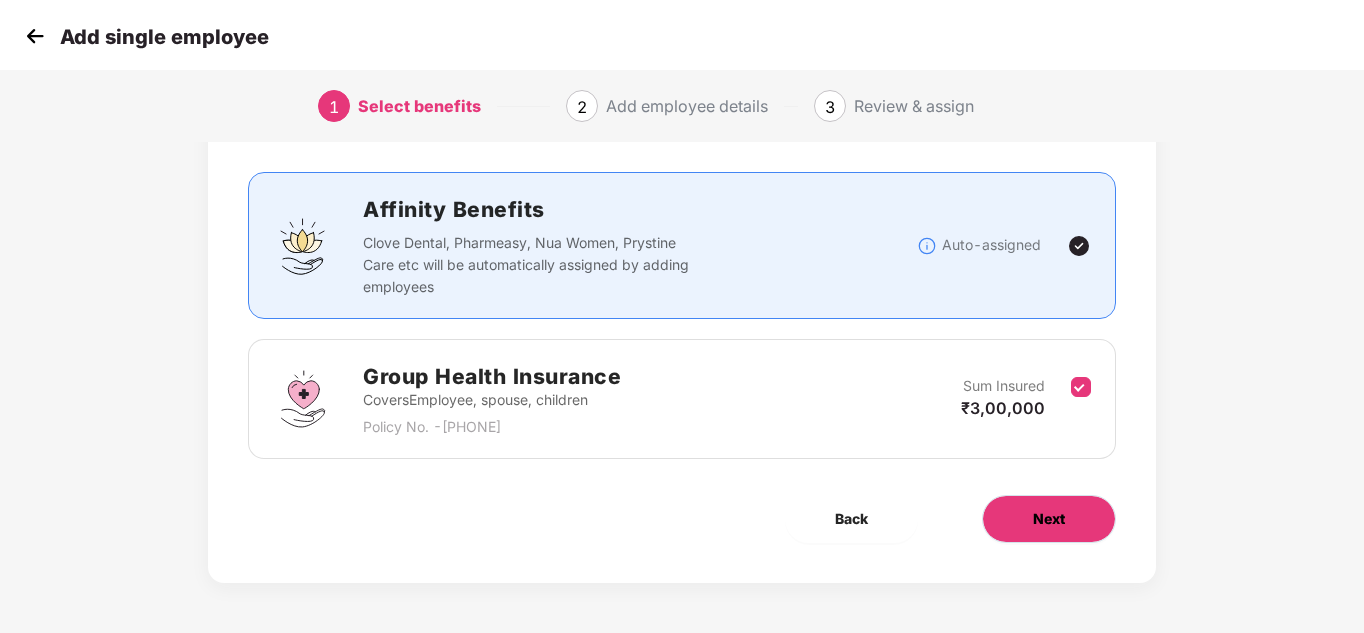 click on "Next" at bounding box center [1049, 519] 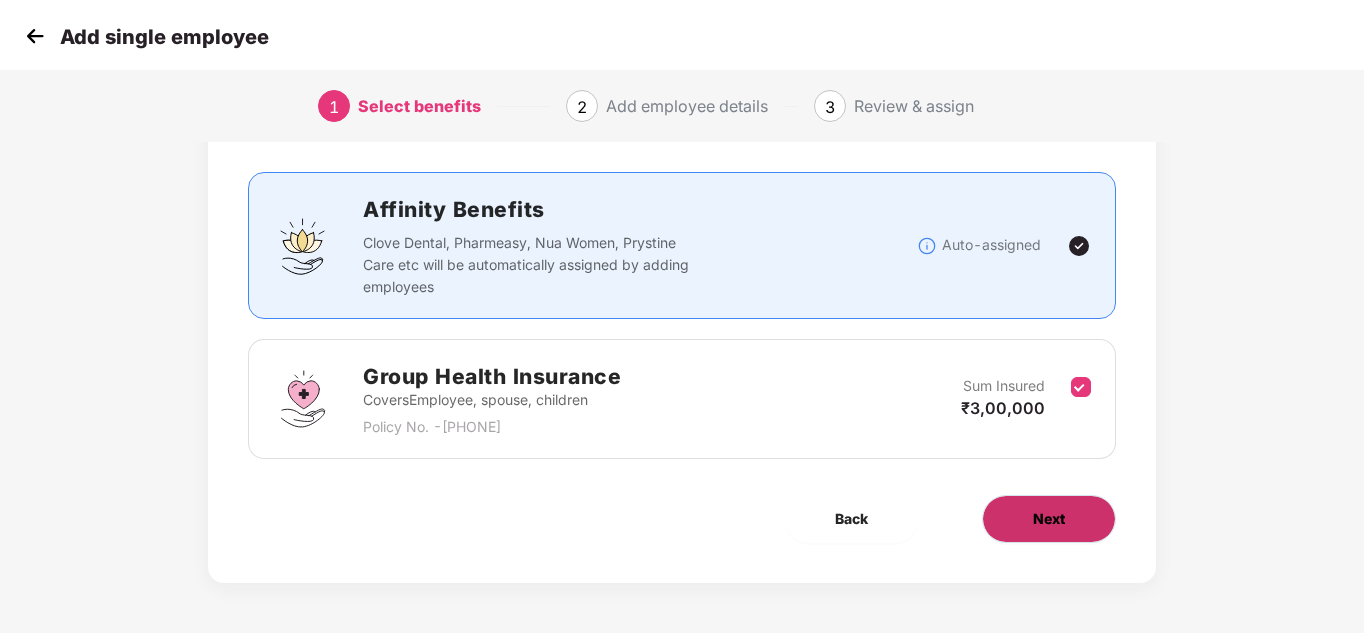 scroll, scrollTop: 0, scrollLeft: 0, axis: both 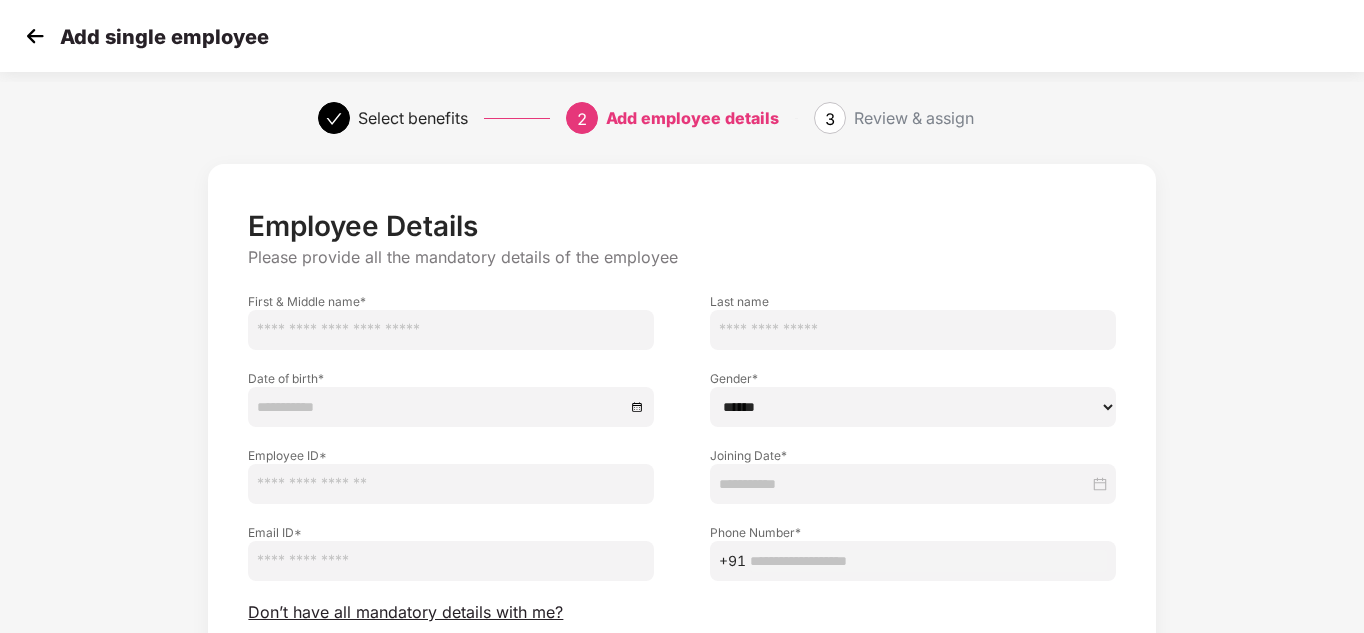 click at bounding box center (451, 330) 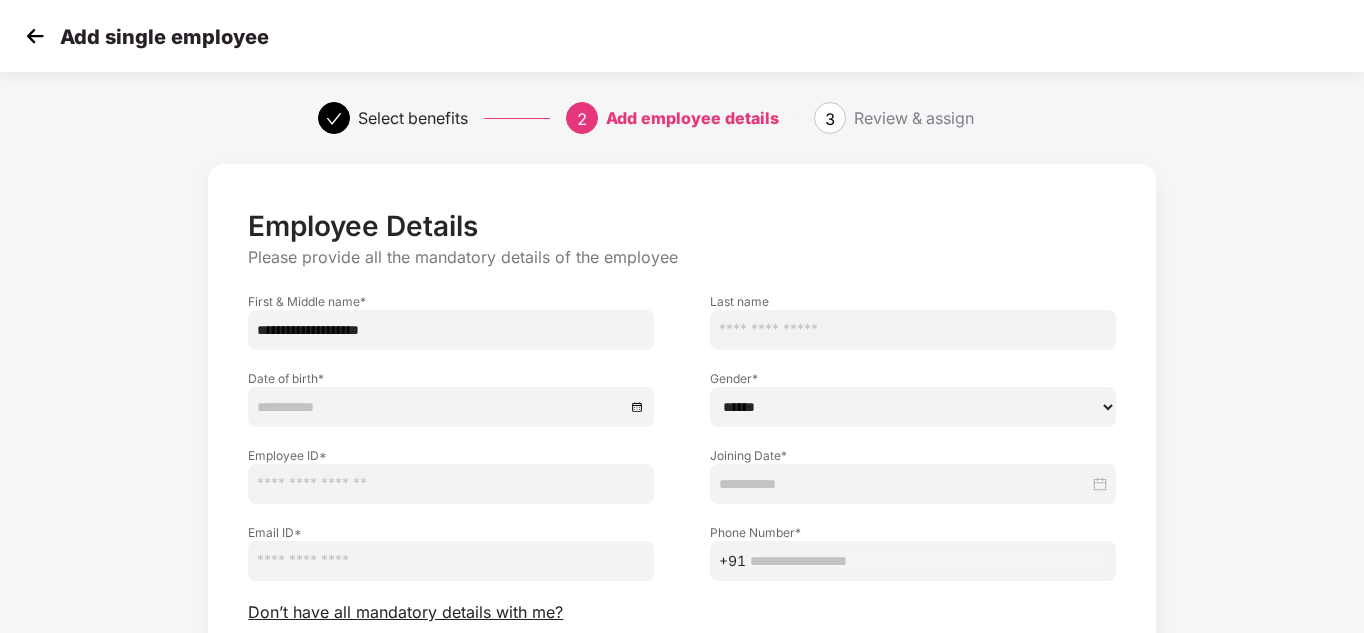 click on "**********" at bounding box center [451, 330] 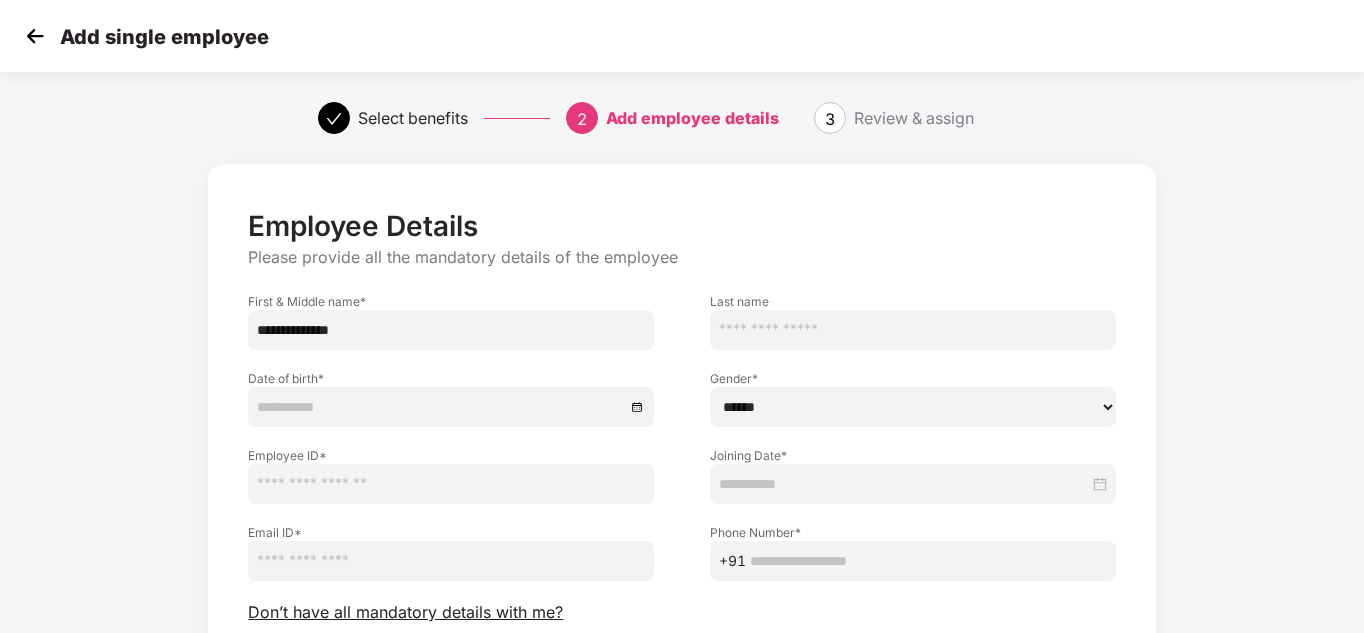 type on "**********" 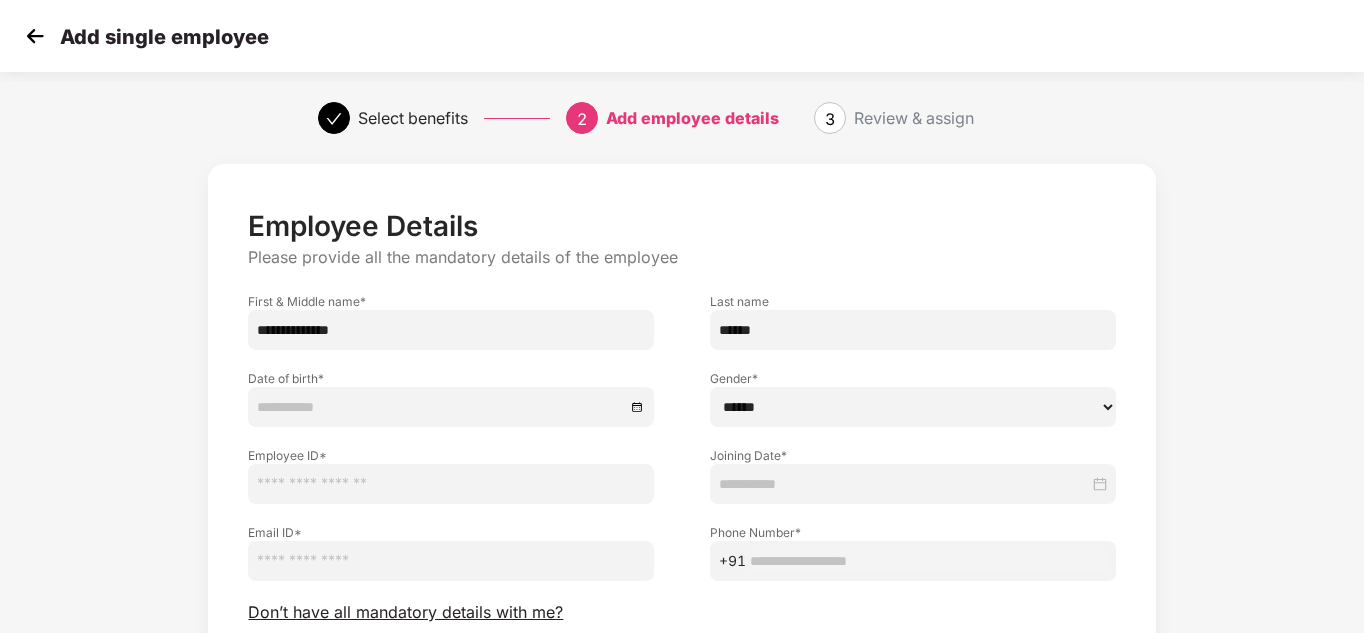 type on "******" 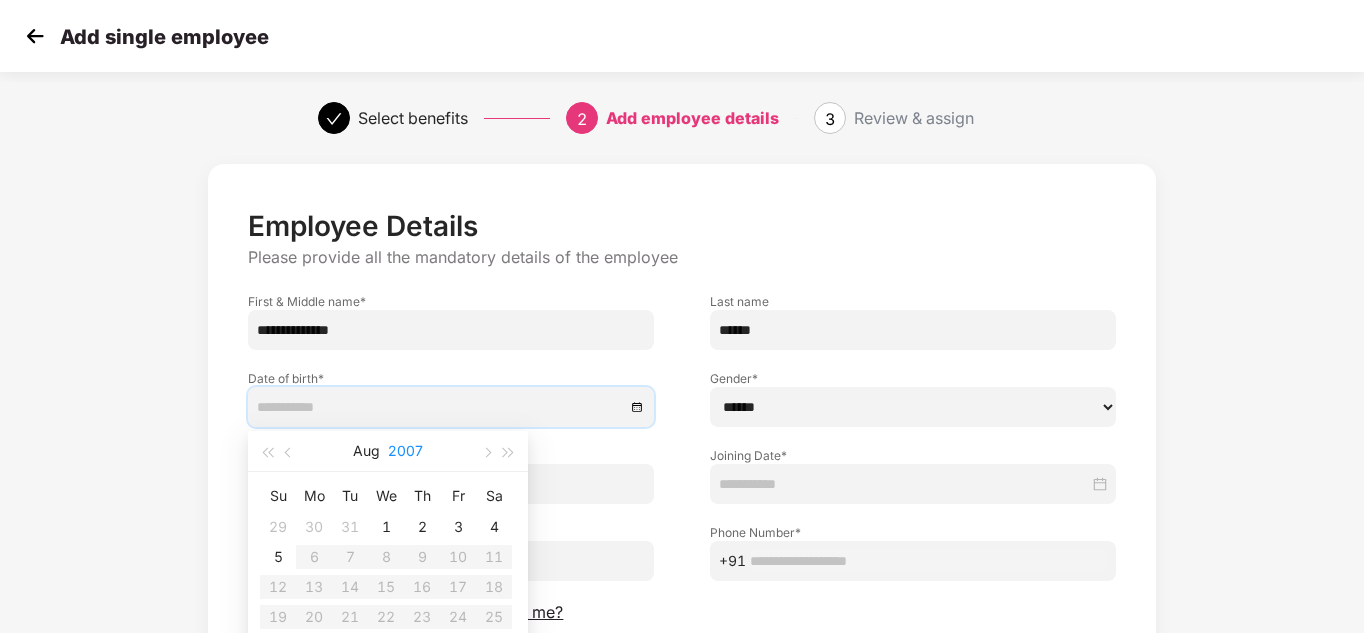 click on "2007" at bounding box center (405, 451) 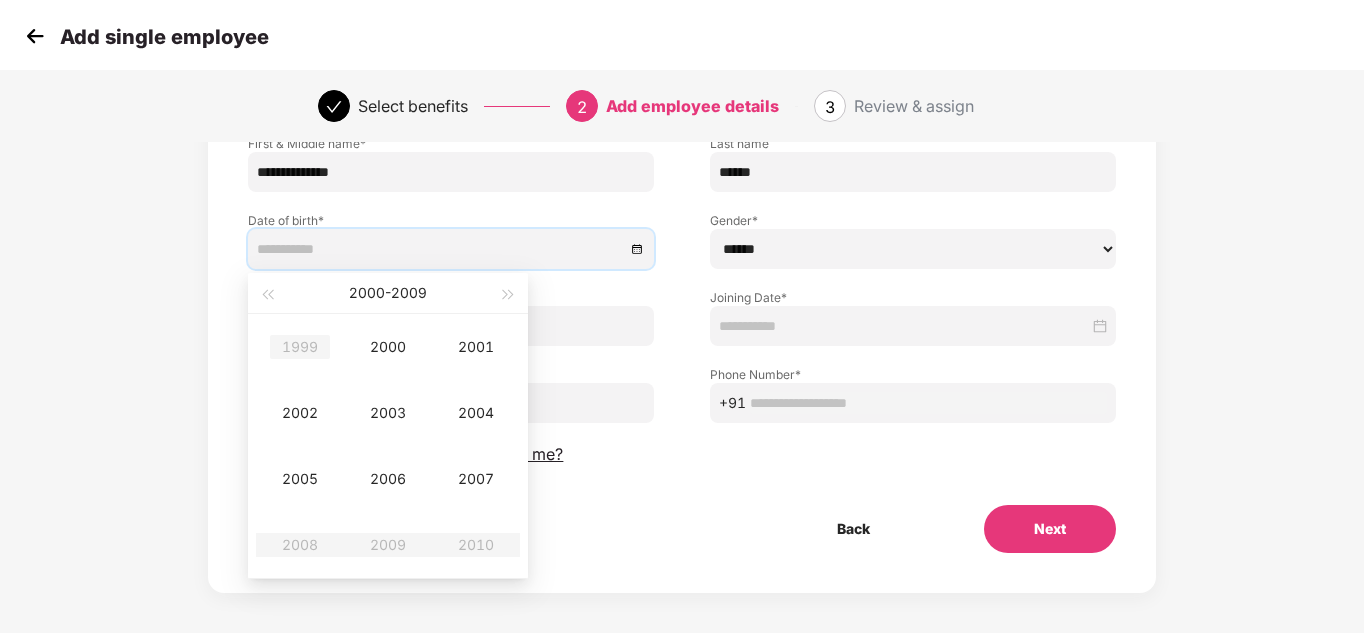 scroll, scrollTop: 161, scrollLeft: 0, axis: vertical 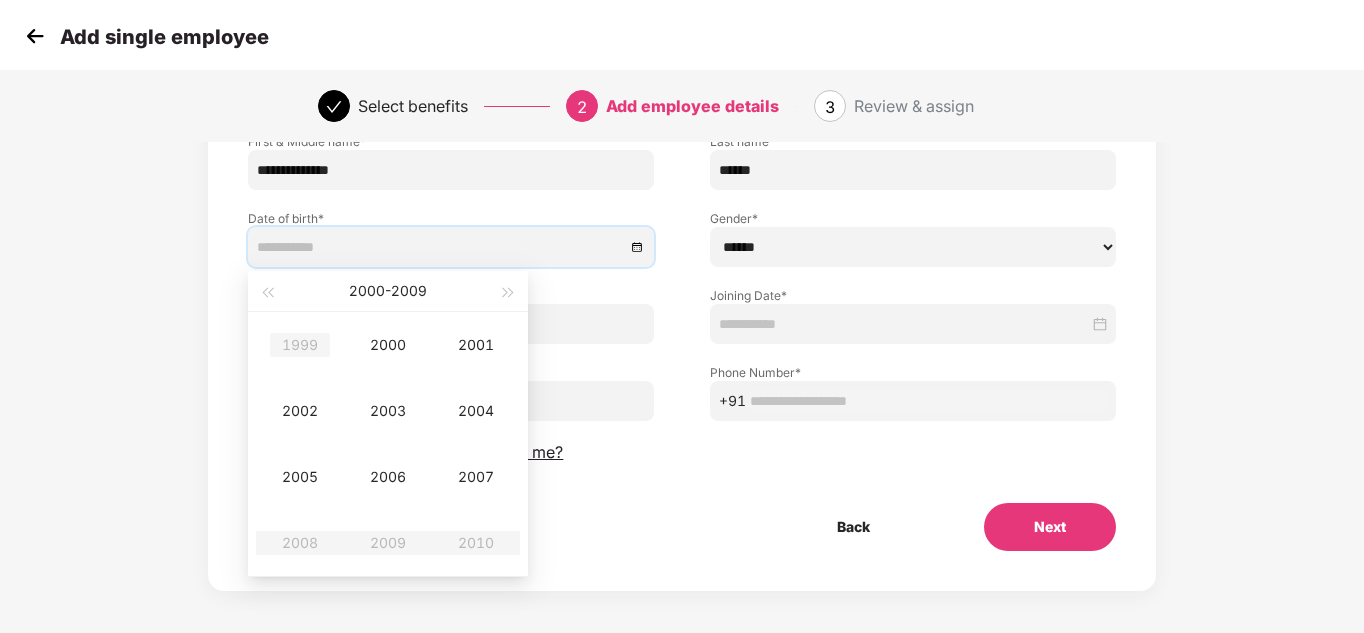 type on "**********" 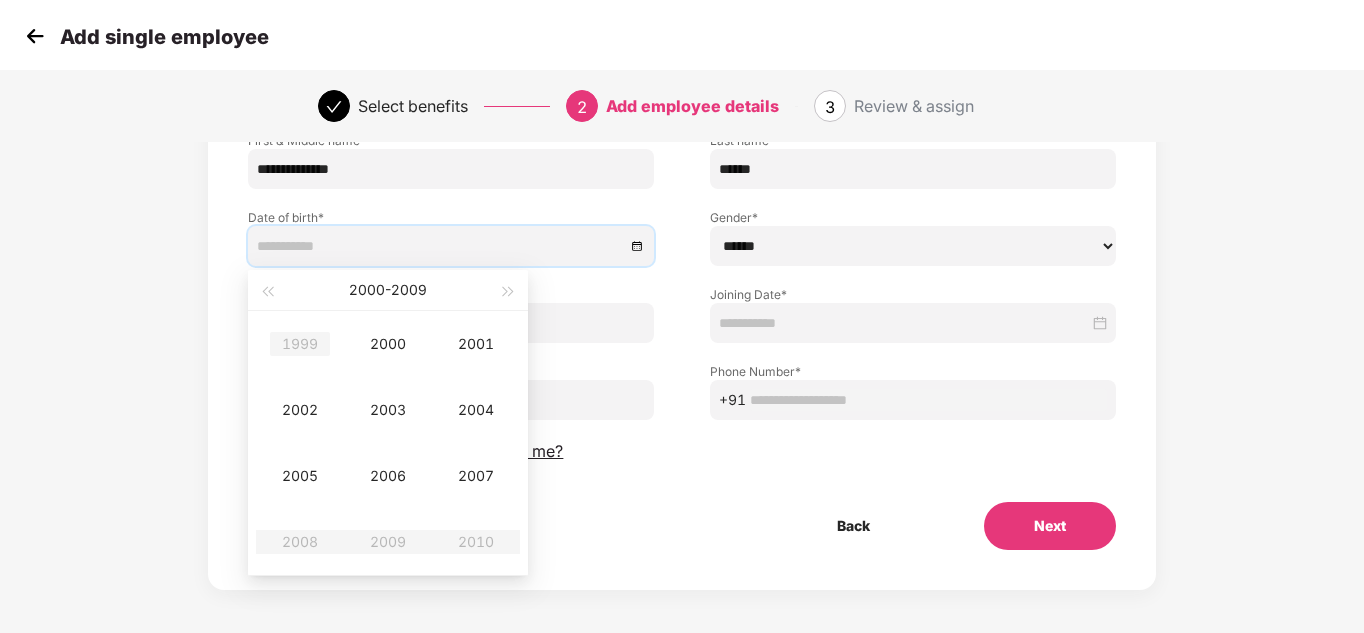 type on "**********" 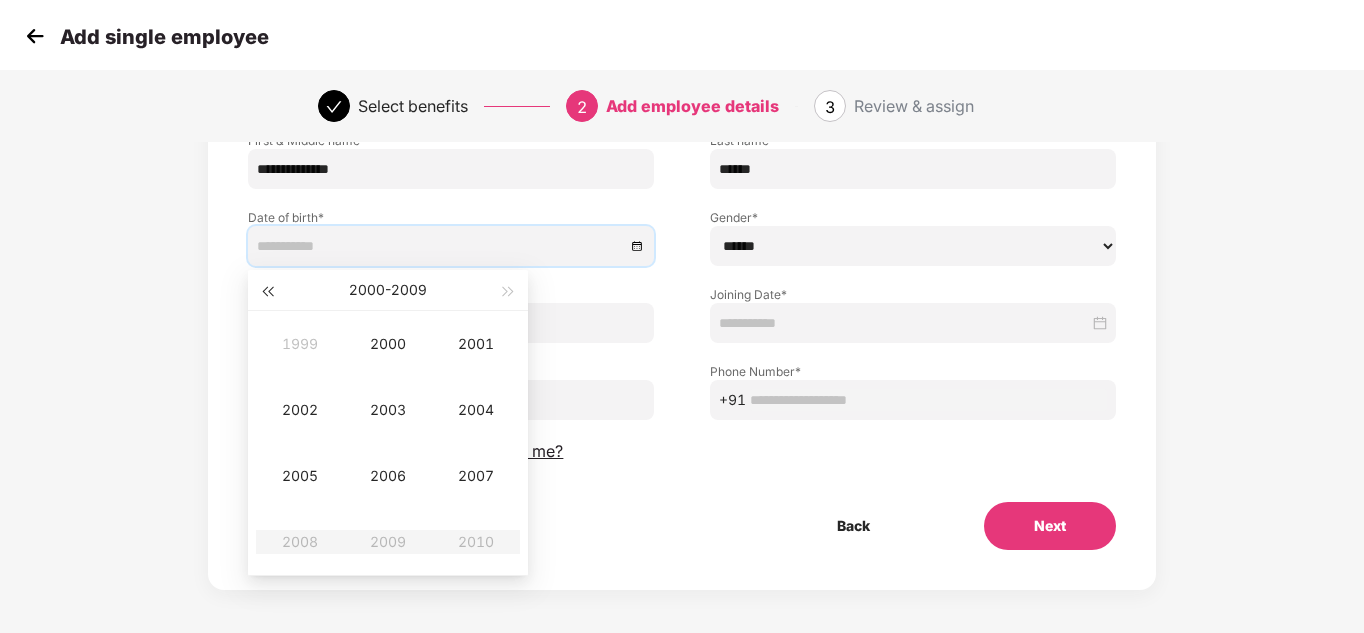 click at bounding box center (267, 290) 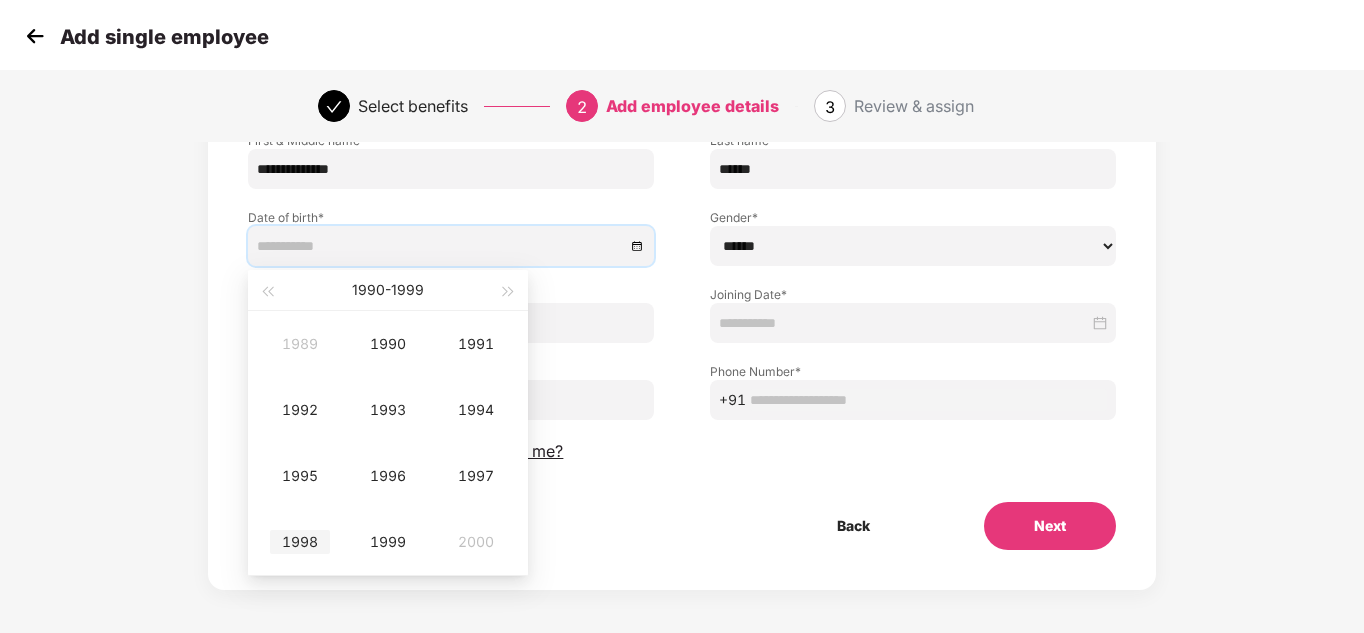 type on "**********" 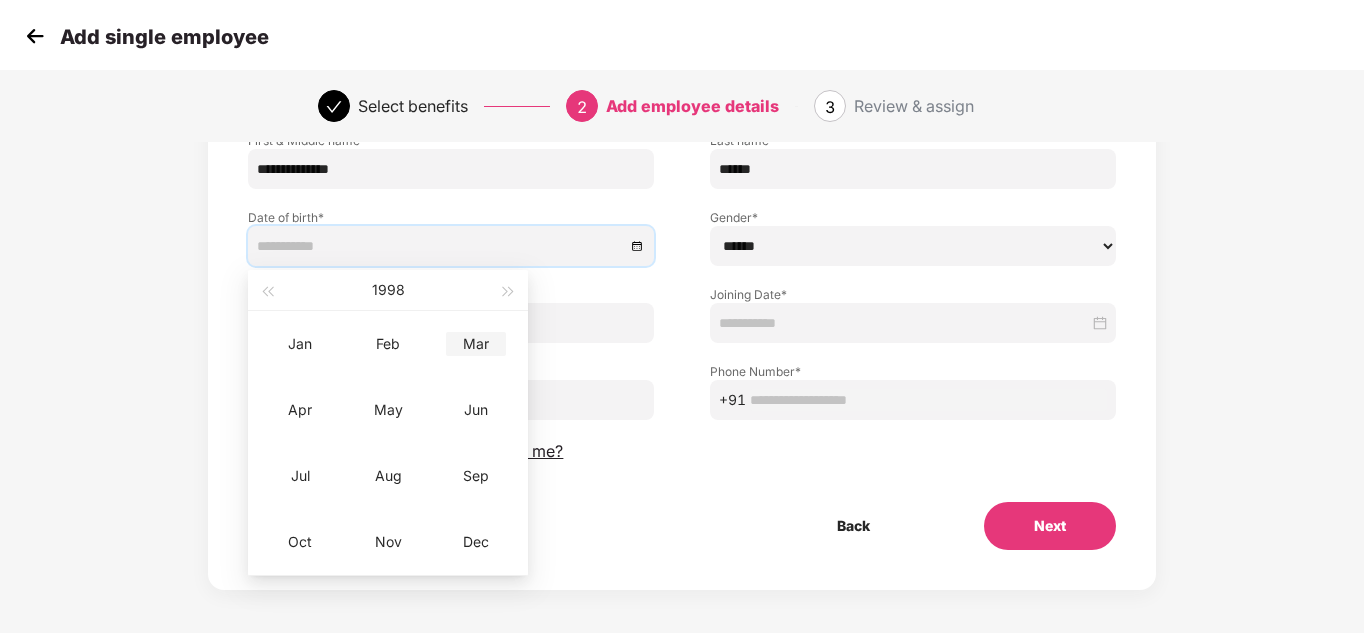 type on "**********" 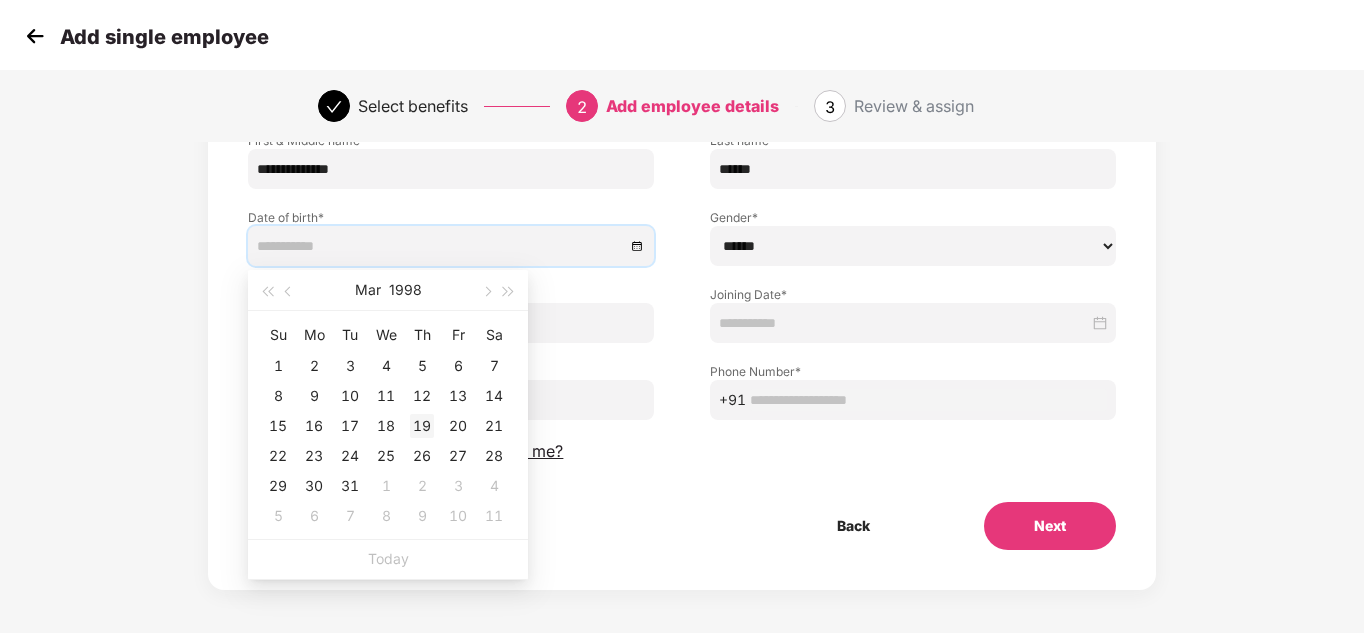 type on "**********" 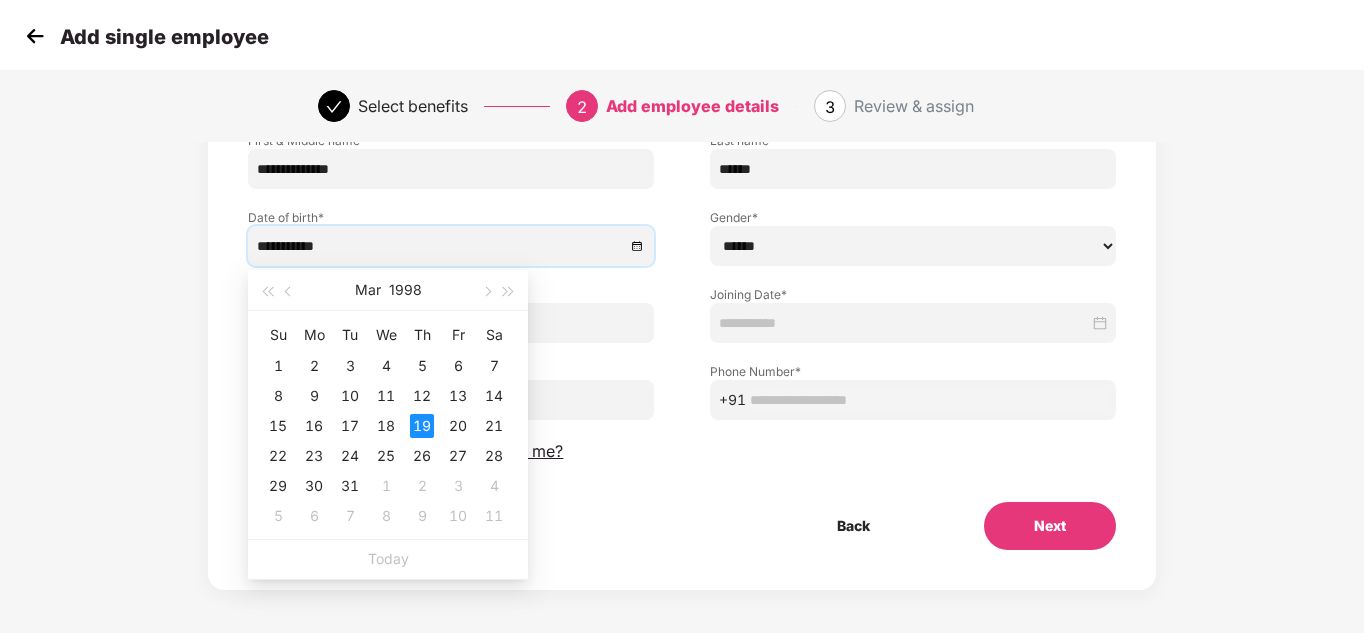 click on "****** **** ******" at bounding box center (913, 246) 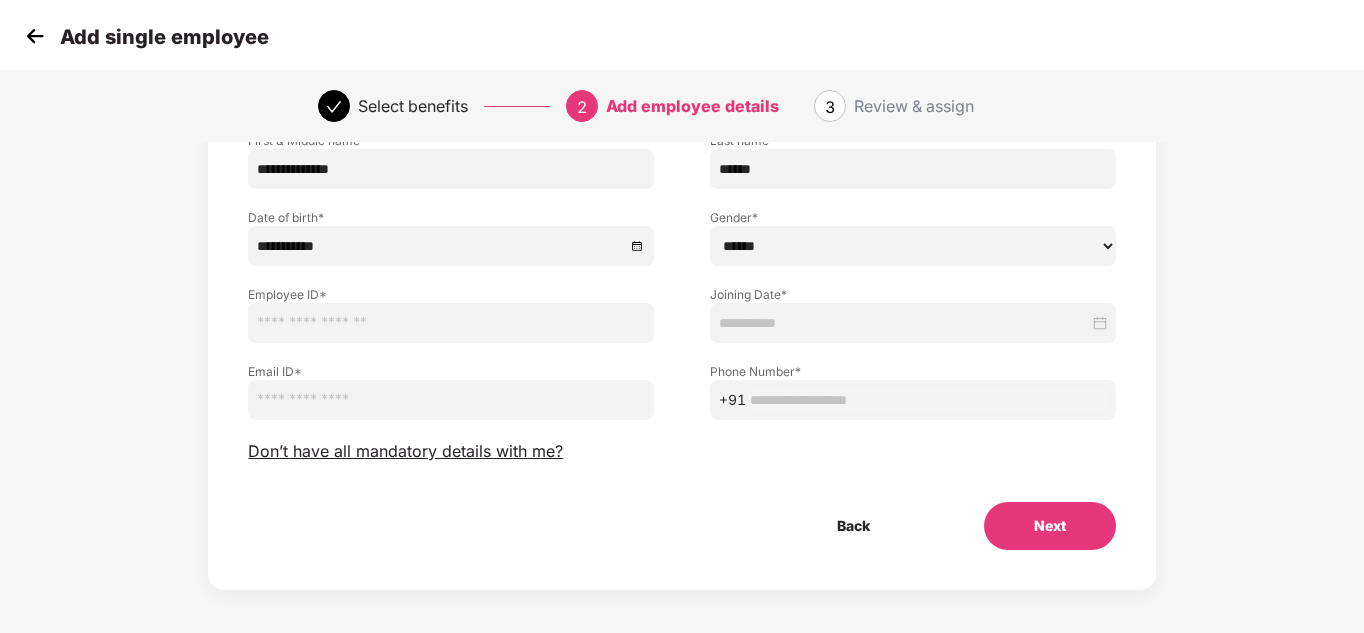 select on "****" 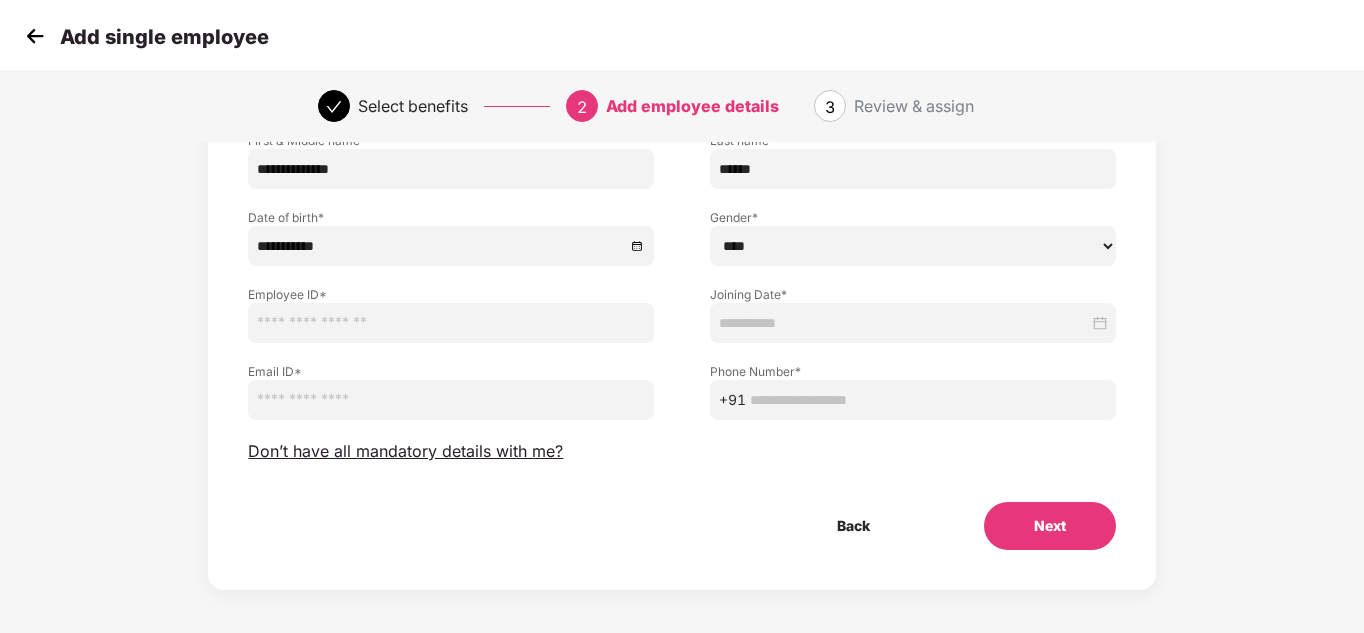click on "****** **** ******" at bounding box center [913, 246] 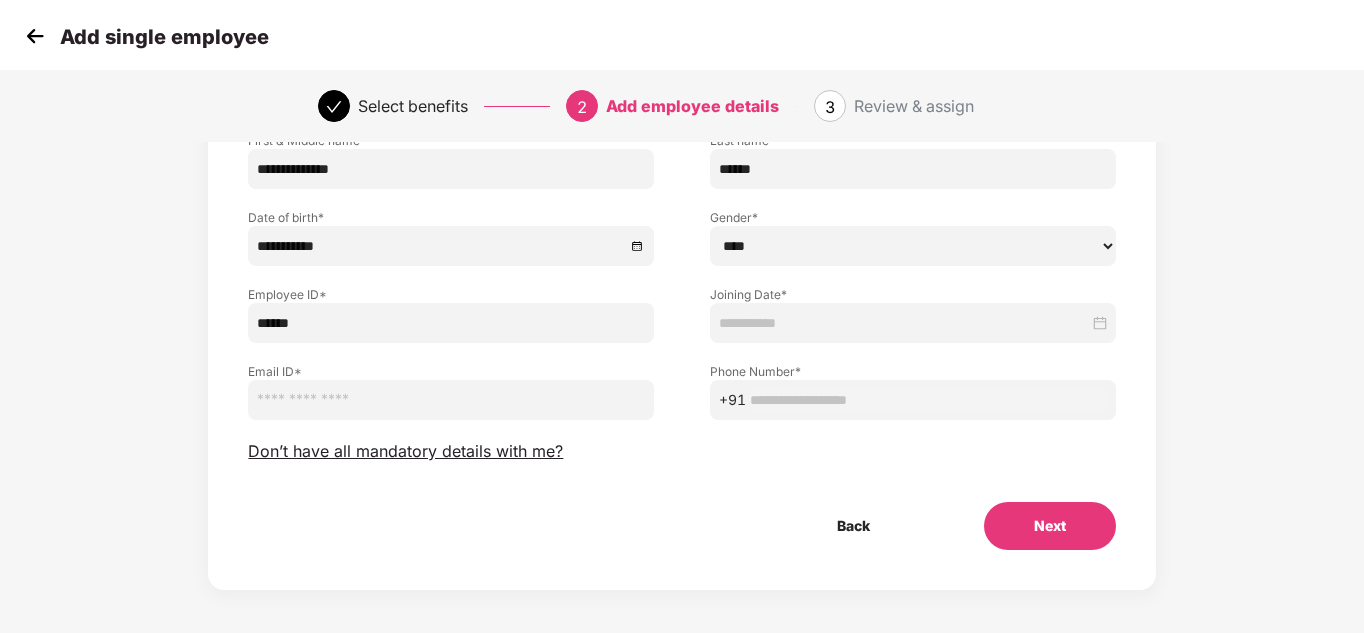 type on "******" 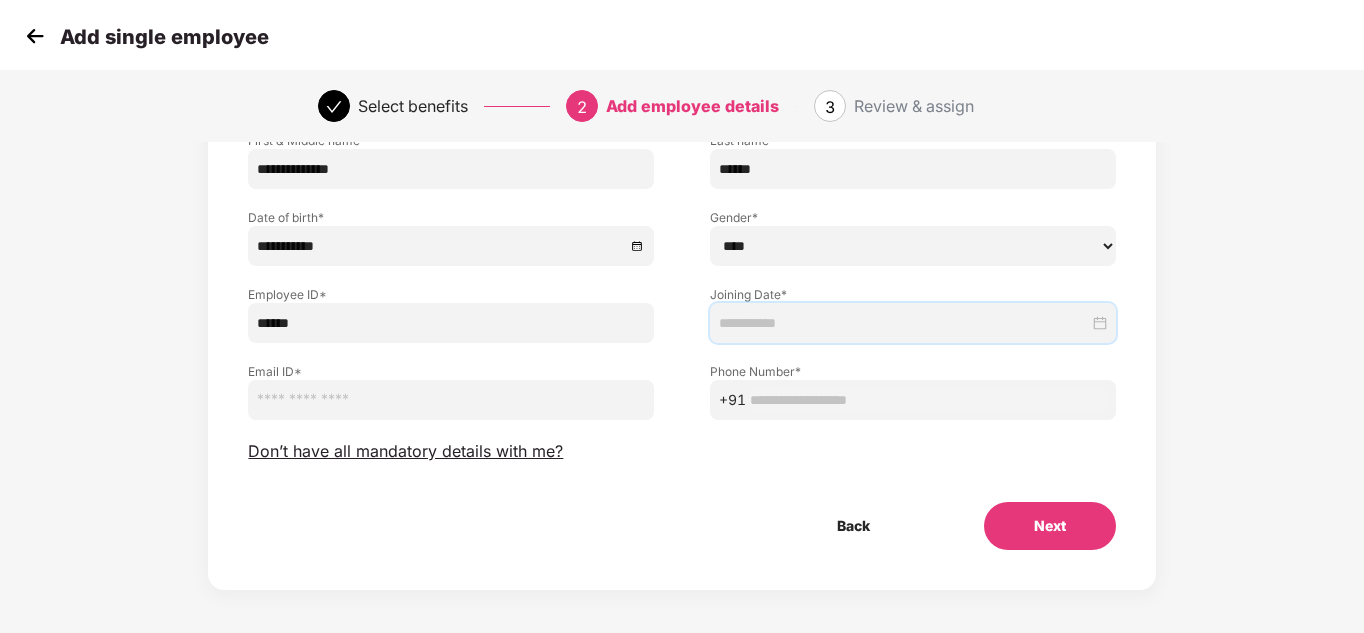 click at bounding box center (904, 323) 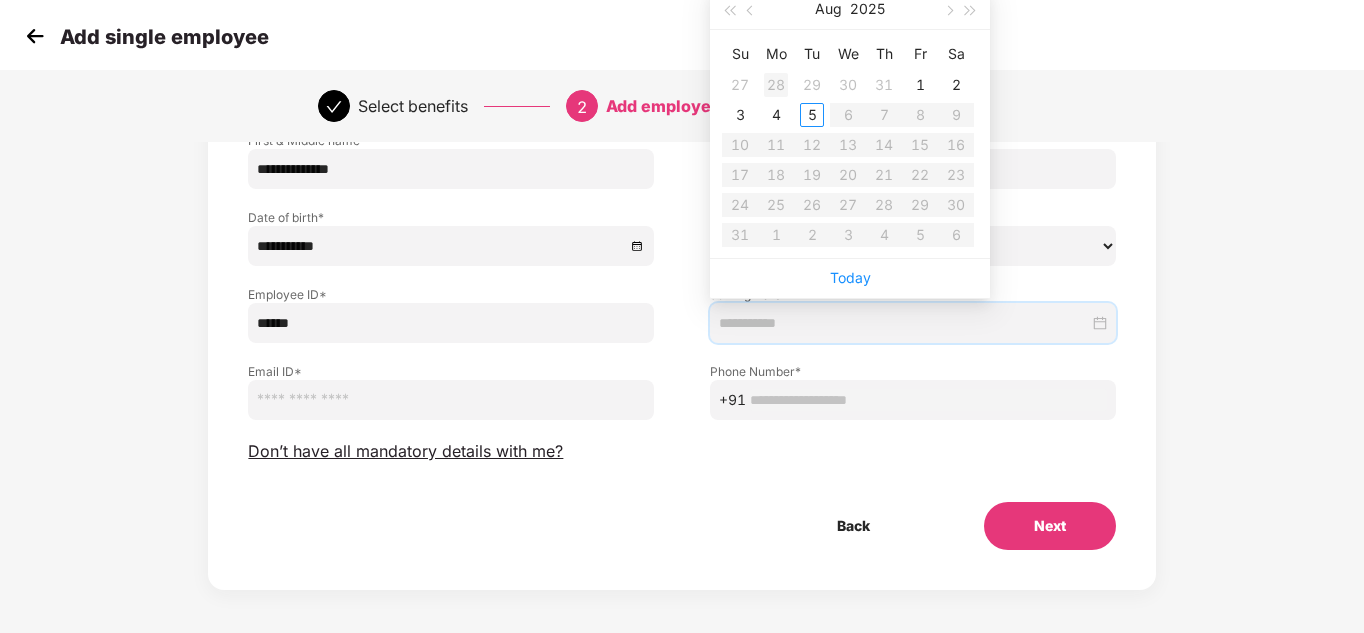 type on "**********" 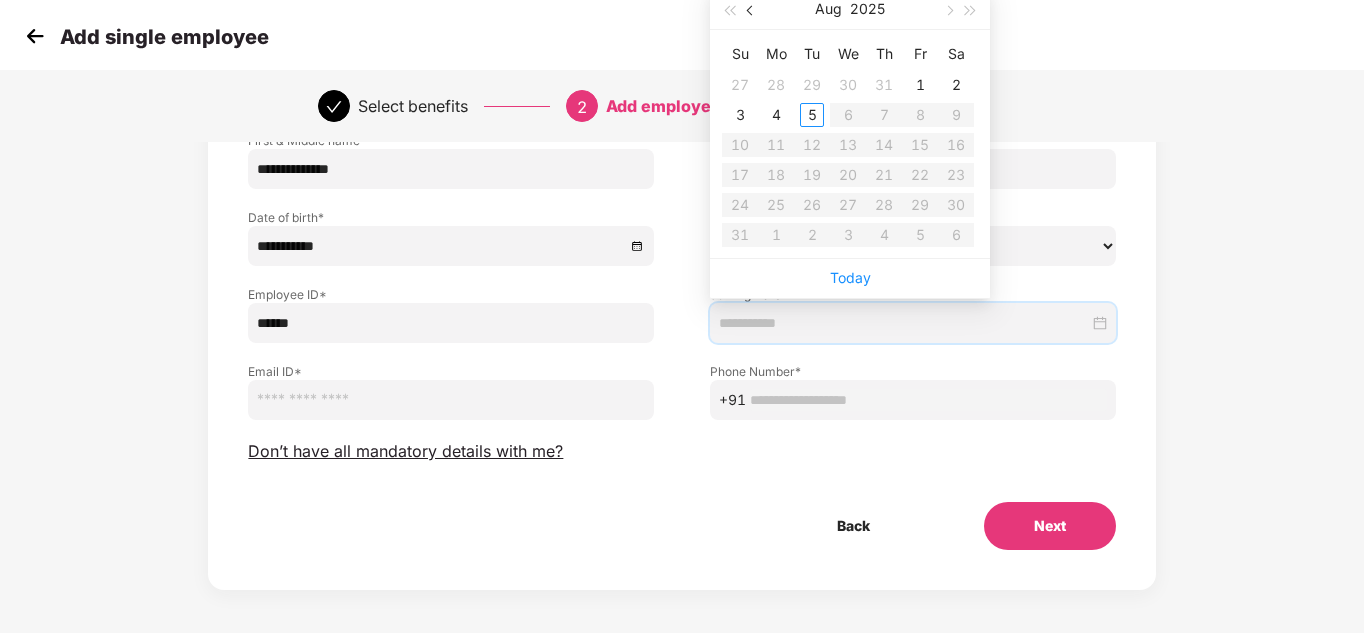 click at bounding box center [752, 11] 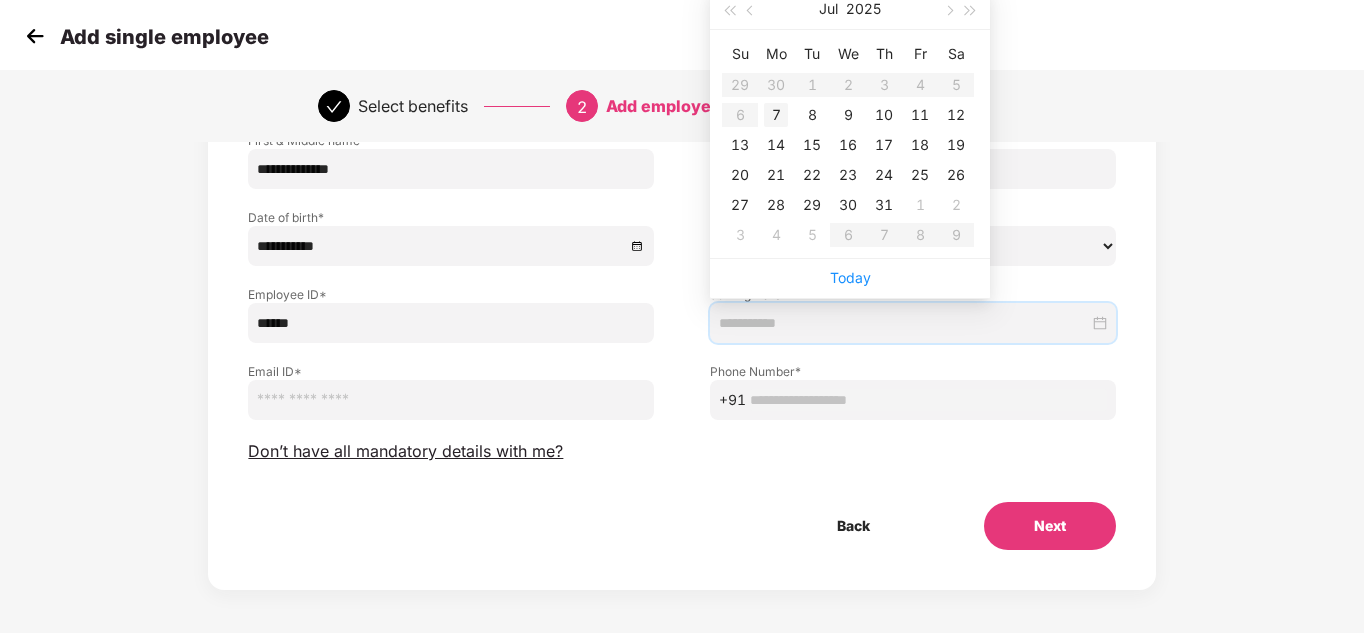type on "**********" 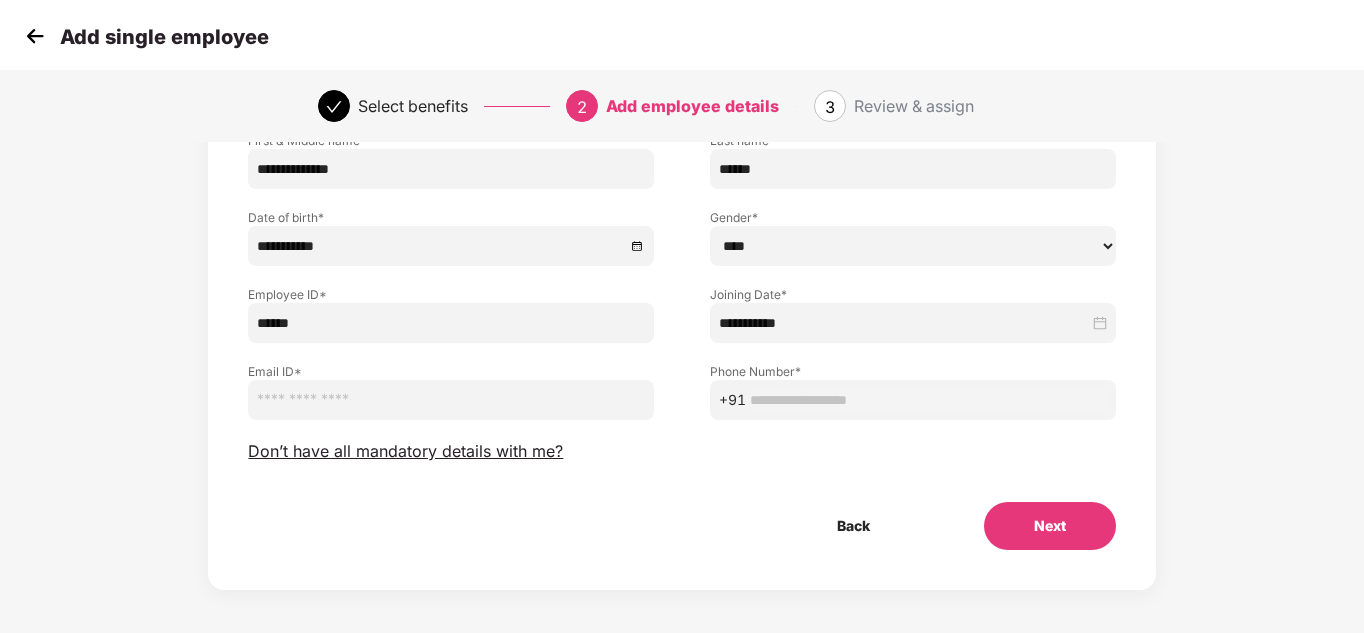 click at bounding box center (451, 400) 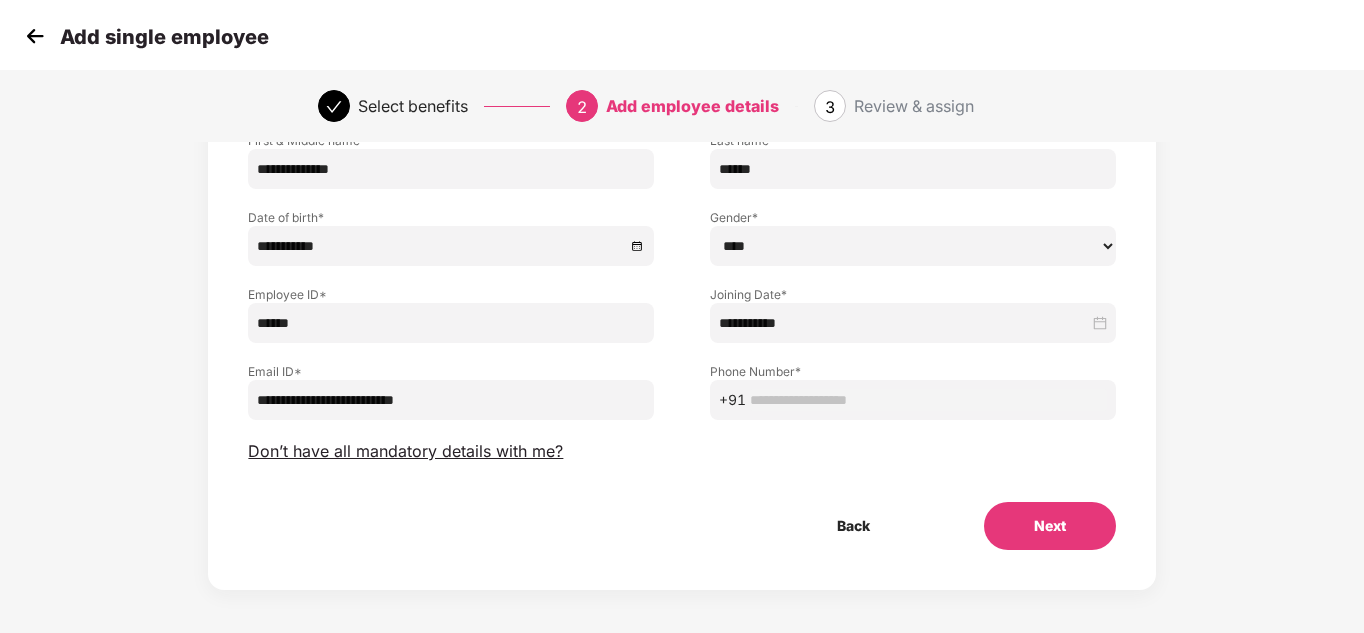 type on "**********" 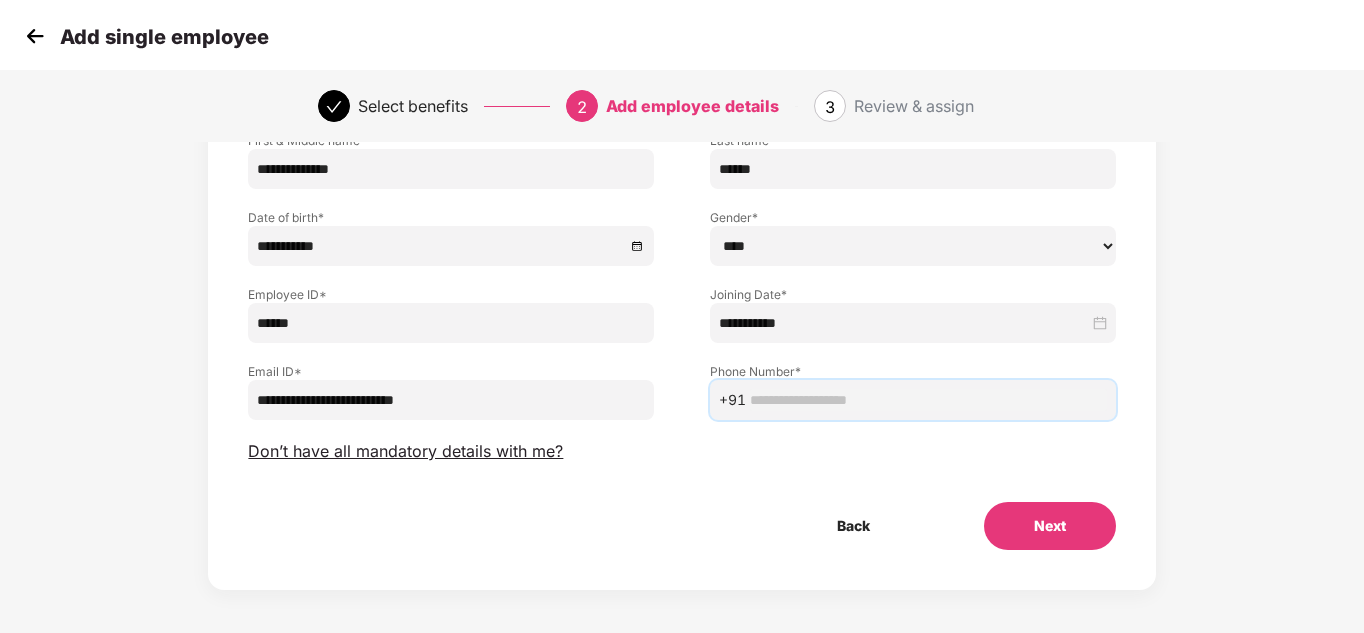 paste on "**********" 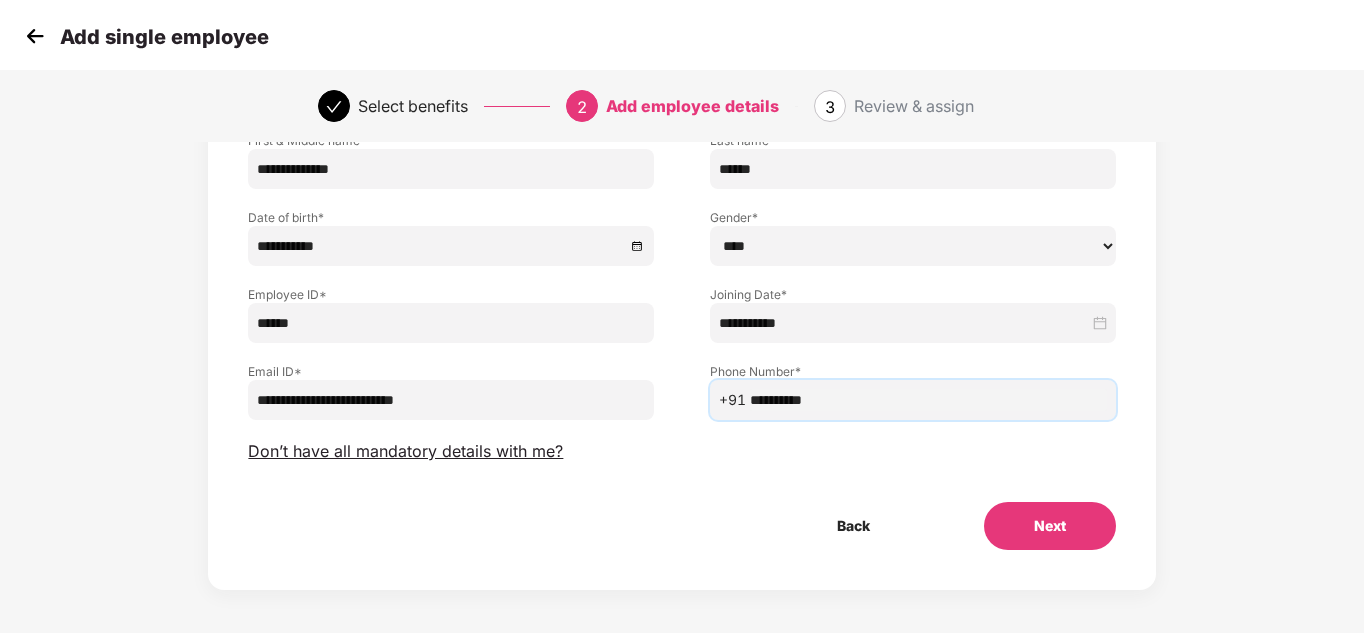 type on "**********" 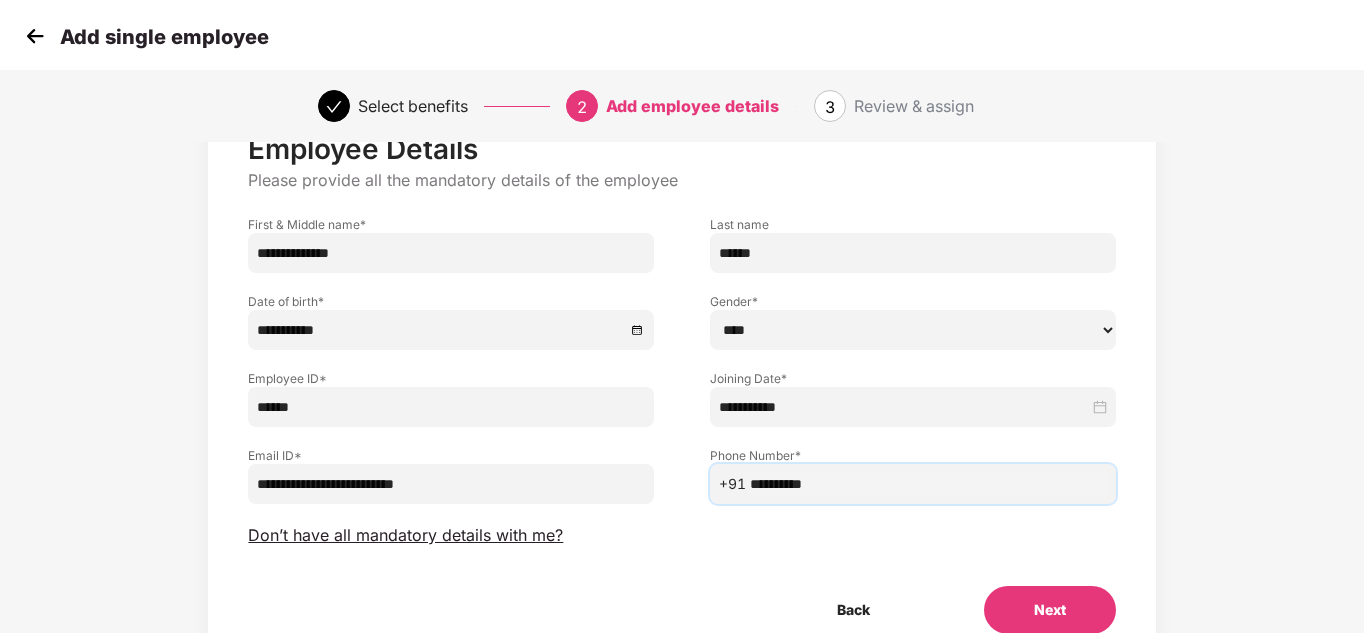 scroll, scrollTop: 165, scrollLeft: 0, axis: vertical 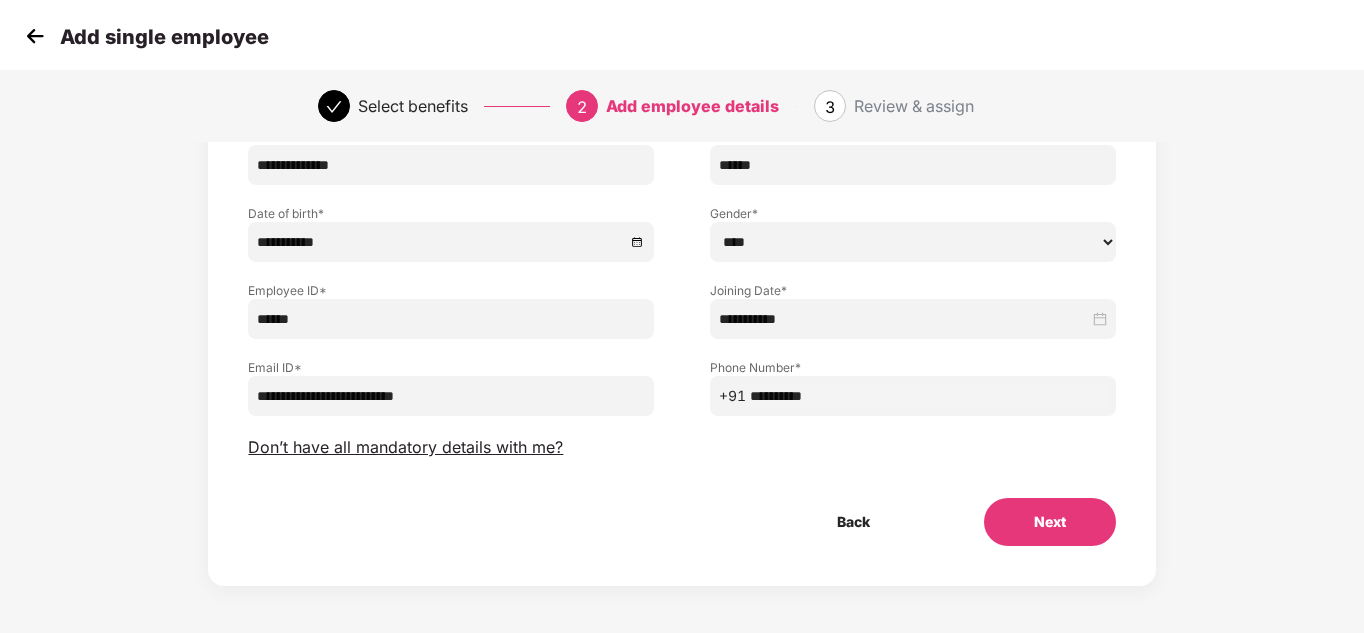 click on "Next" at bounding box center [1050, 522] 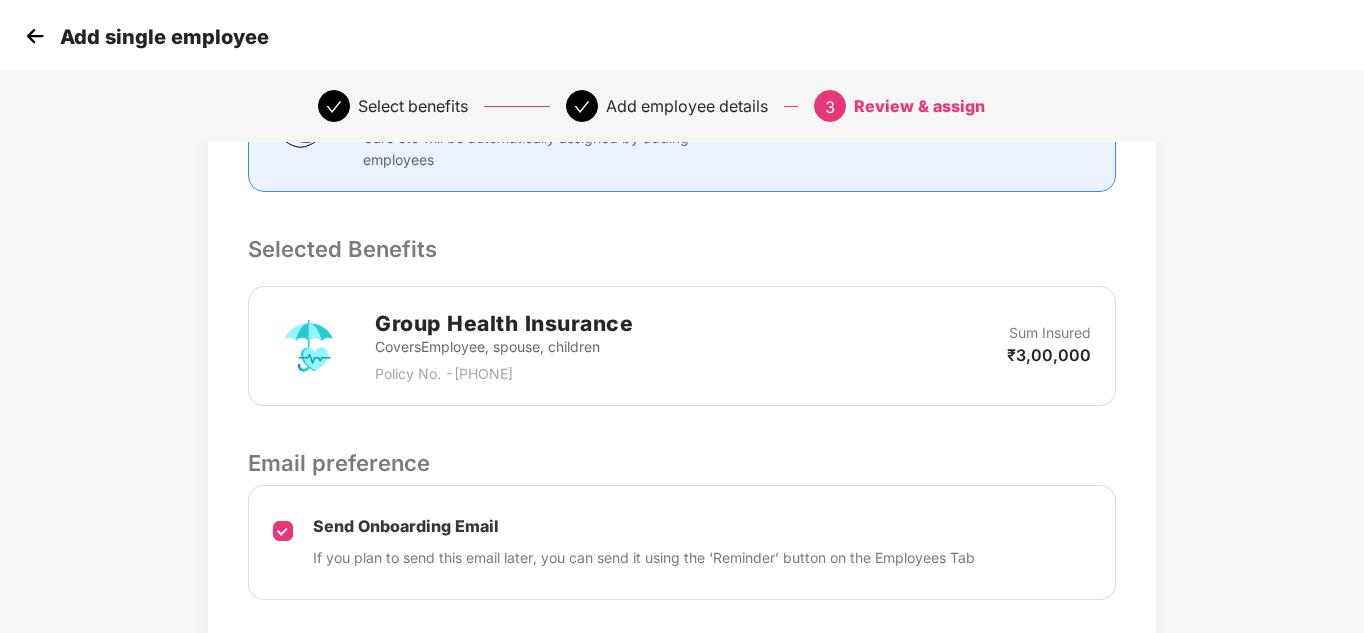 scroll, scrollTop: 614, scrollLeft: 0, axis: vertical 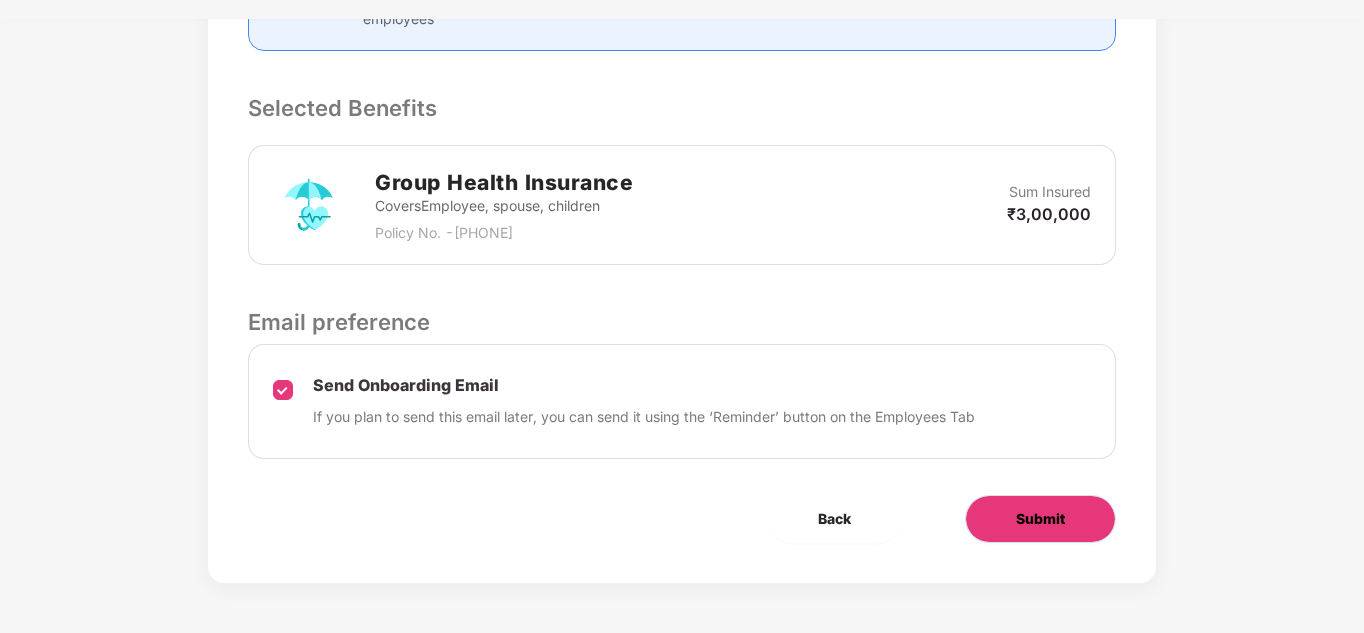 click on "Submit" at bounding box center (1040, 519) 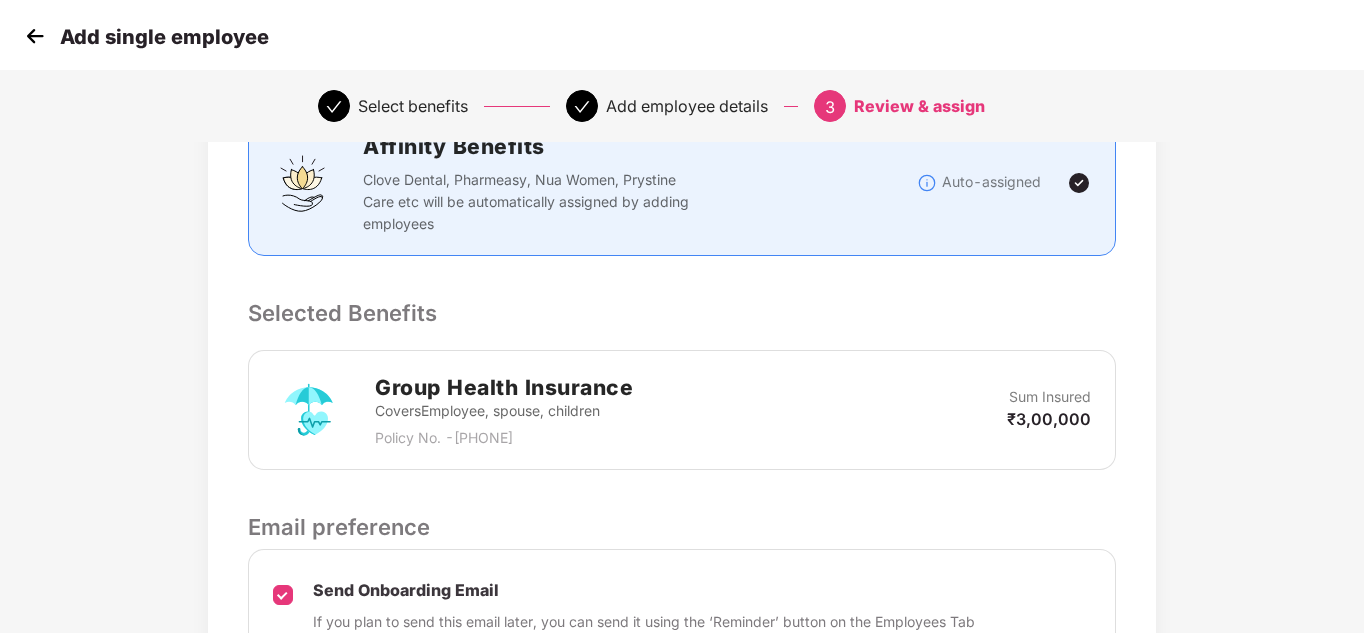 scroll, scrollTop: 0, scrollLeft: 0, axis: both 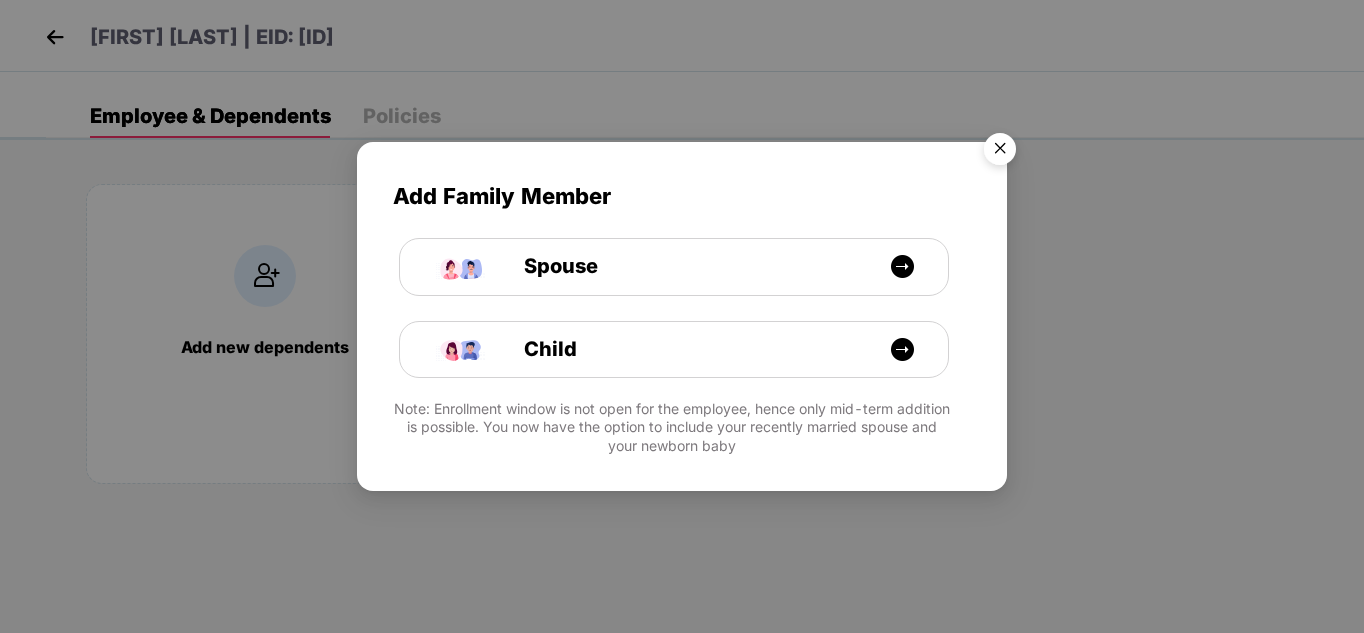 click at bounding box center [1000, 152] 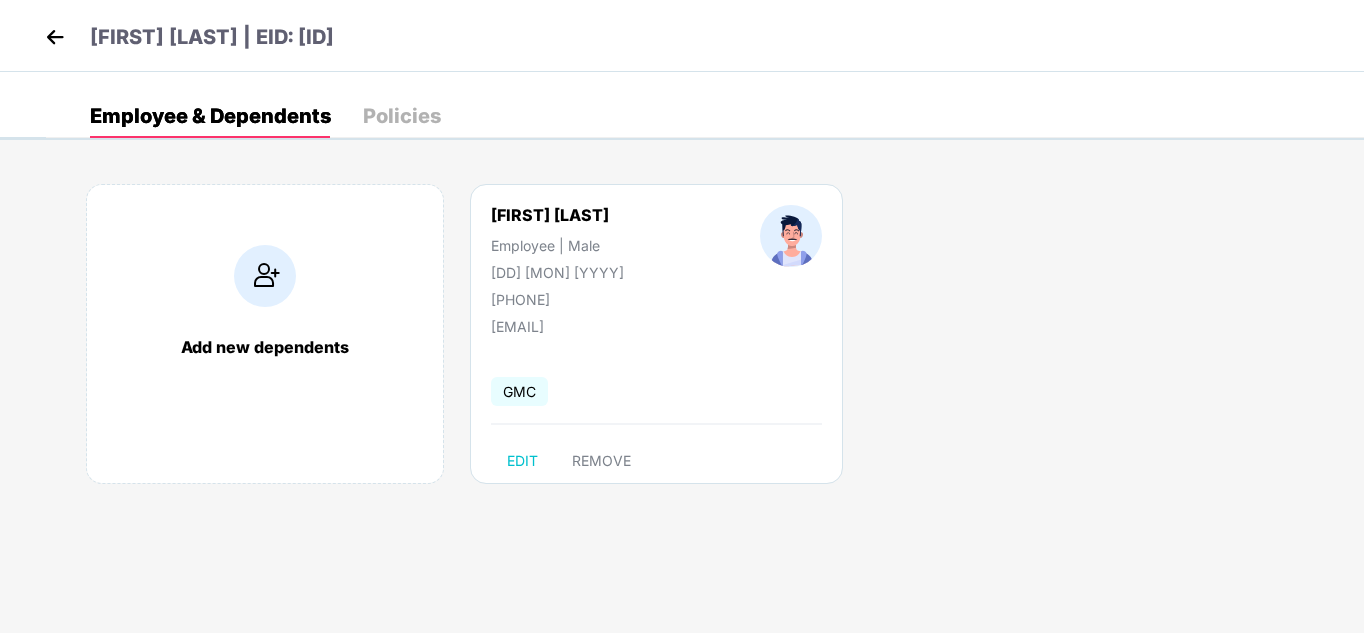 click on "[FIRST] [LAST] | EID: [ID]" at bounding box center [212, 37] 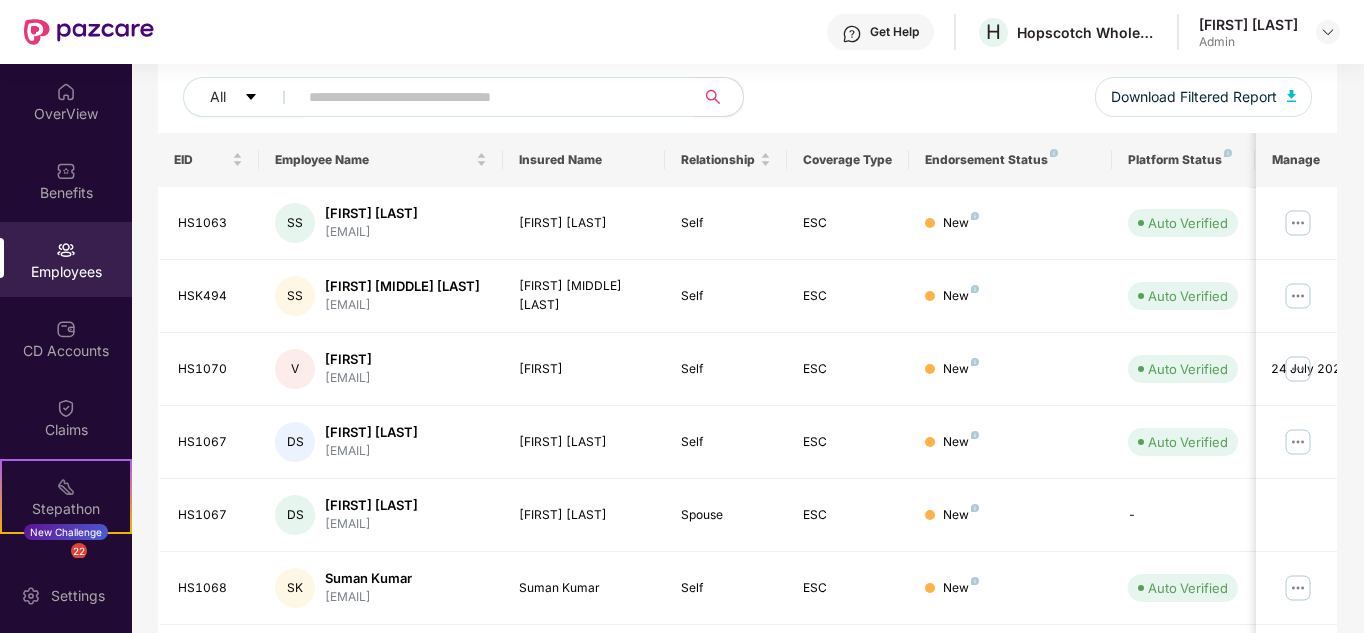 scroll, scrollTop: 0, scrollLeft: 0, axis: both 